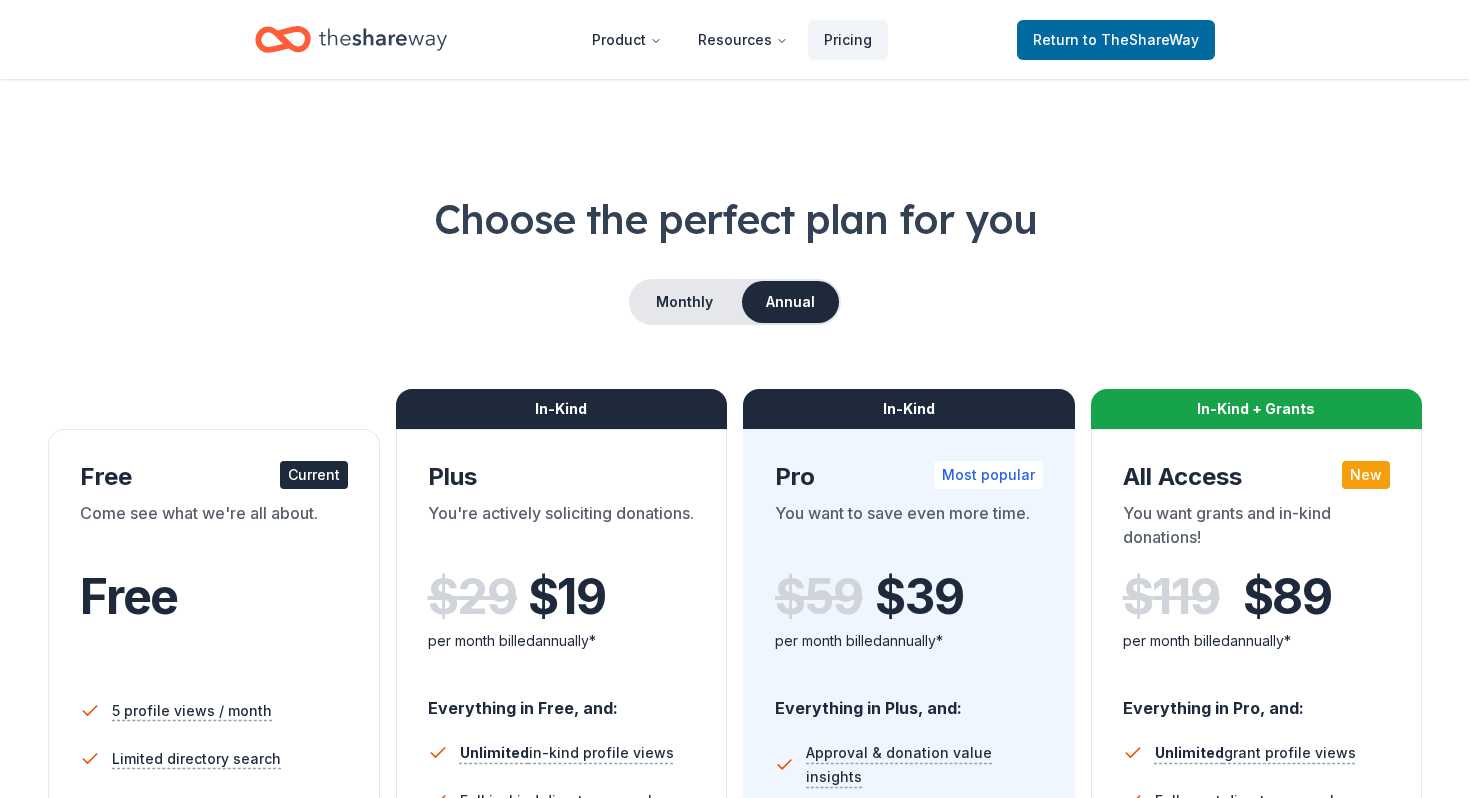 scroll, scrollTop: 0, scrollLeft: 0, axis: both 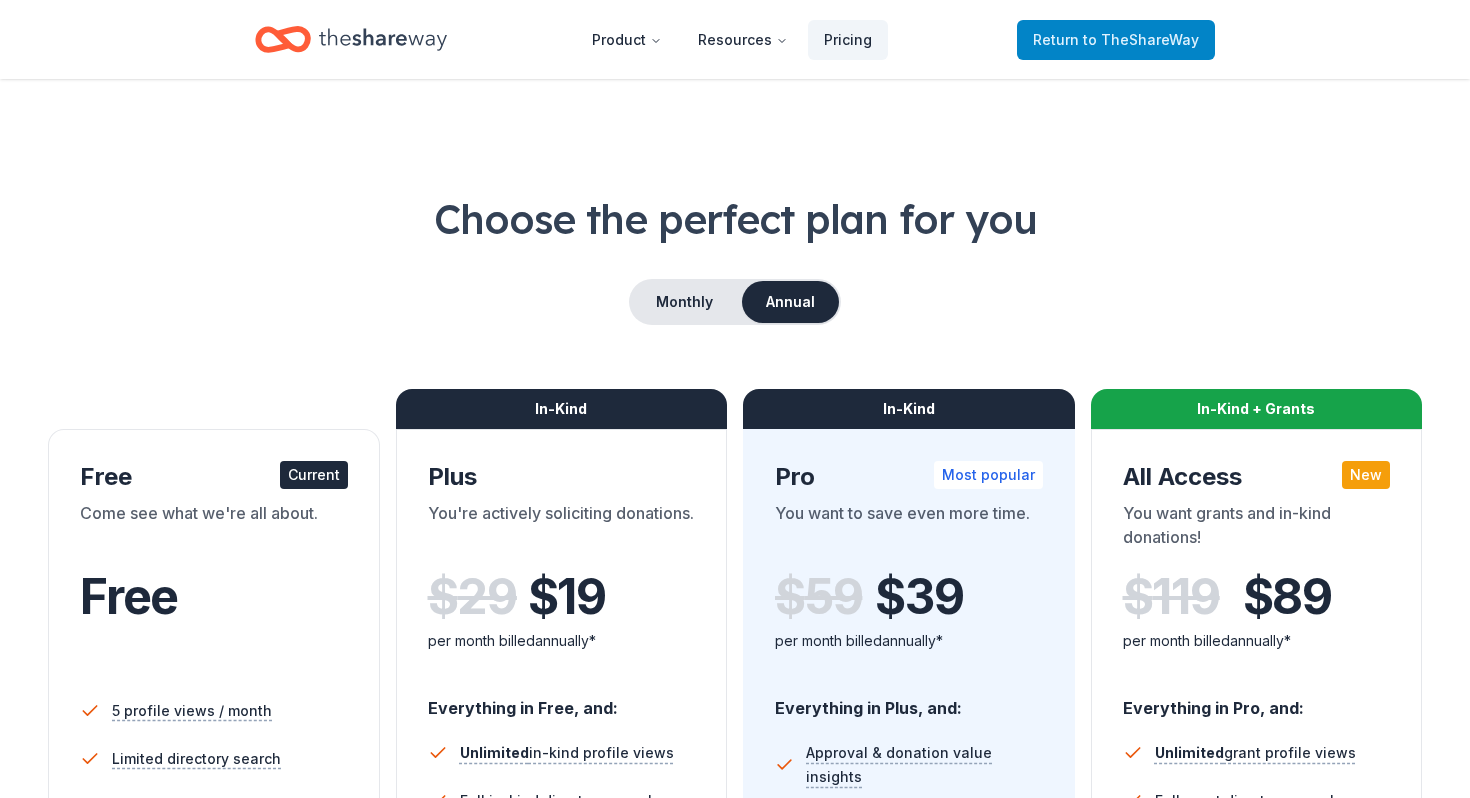 click on "to TheShareWay" at bounding box center (1141, 39) 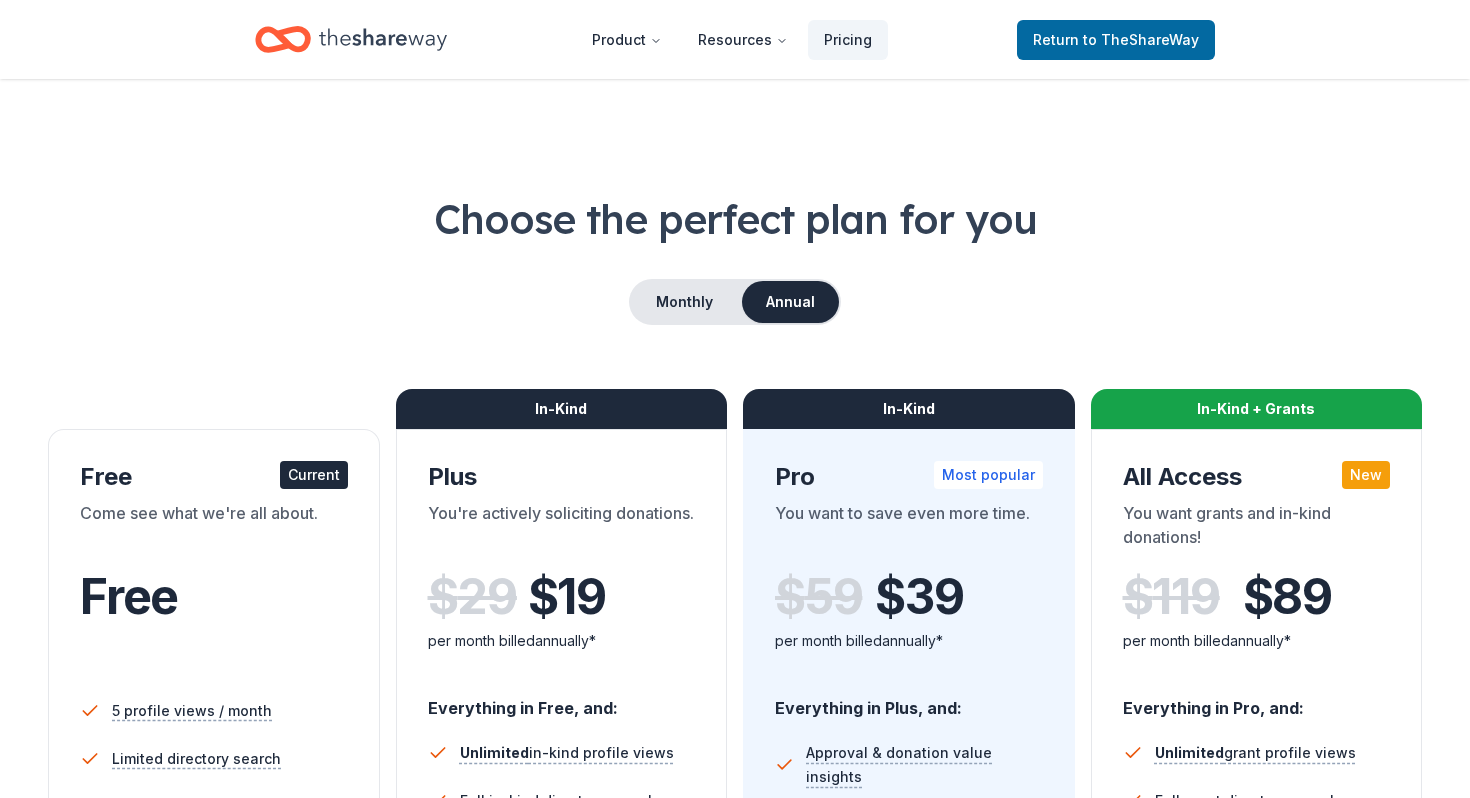 click at bounding box center (351, 39) 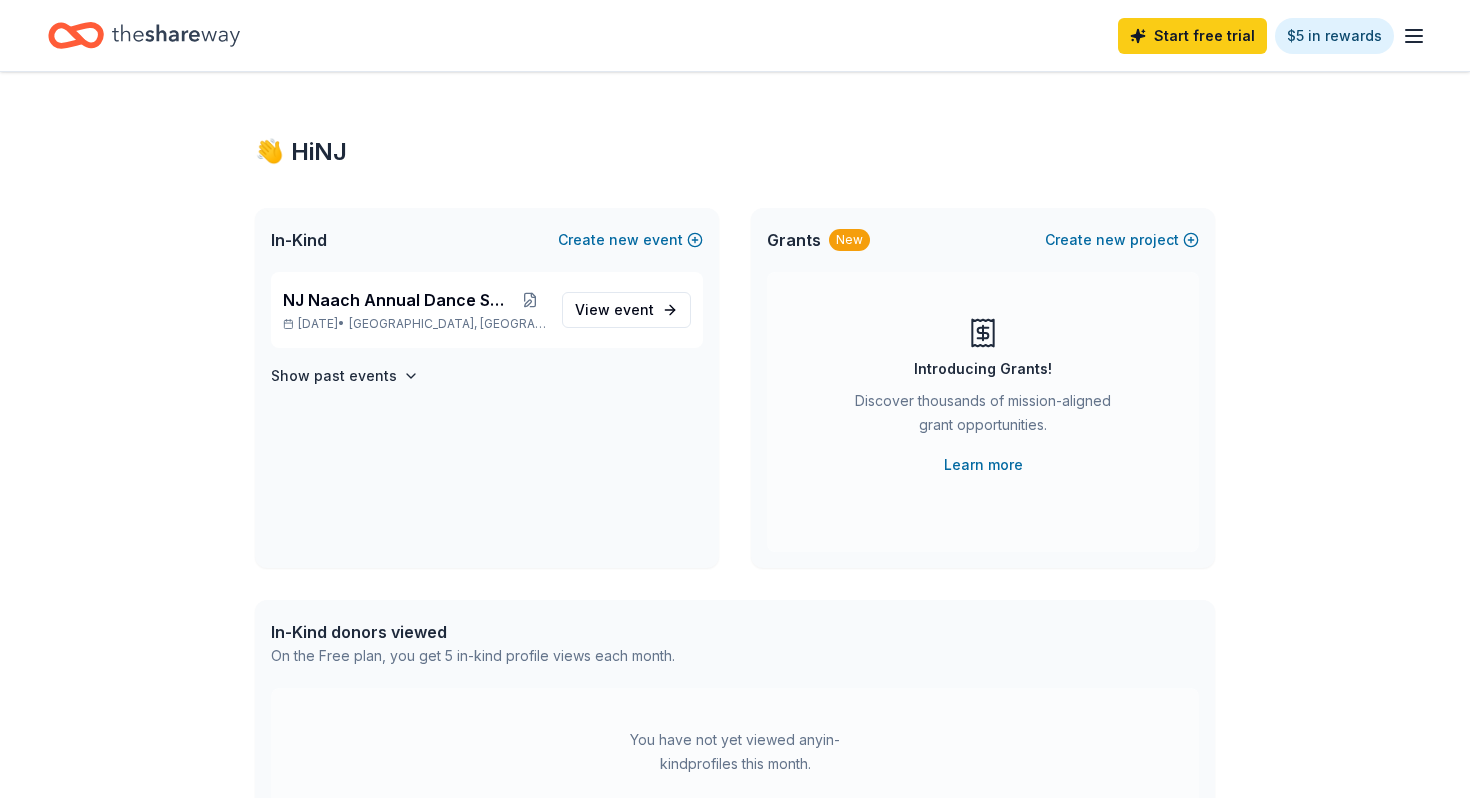 click on "👋 Hi  NJ In-Kind Create  new  event   NJ Naach Annual Dance Showcase Feb 21, 2026  •  Edison, NJ View   event   Show past events Grants New Create  new  project   Introducing Grants! Discover thousands of mission-aligned grant opportunities. Learn more In-Kind donors viewed On the Free plan, you get 5 in-kind profile views each month. You have not yet viewed any  in-kind  profiles this month. Grants viewed On the Free plan, you get 5 grant profile views each month. You have not yet viewed any  grant  profiles this month. Create a new  project   to view  grants ." at bounding box center [735, 636] 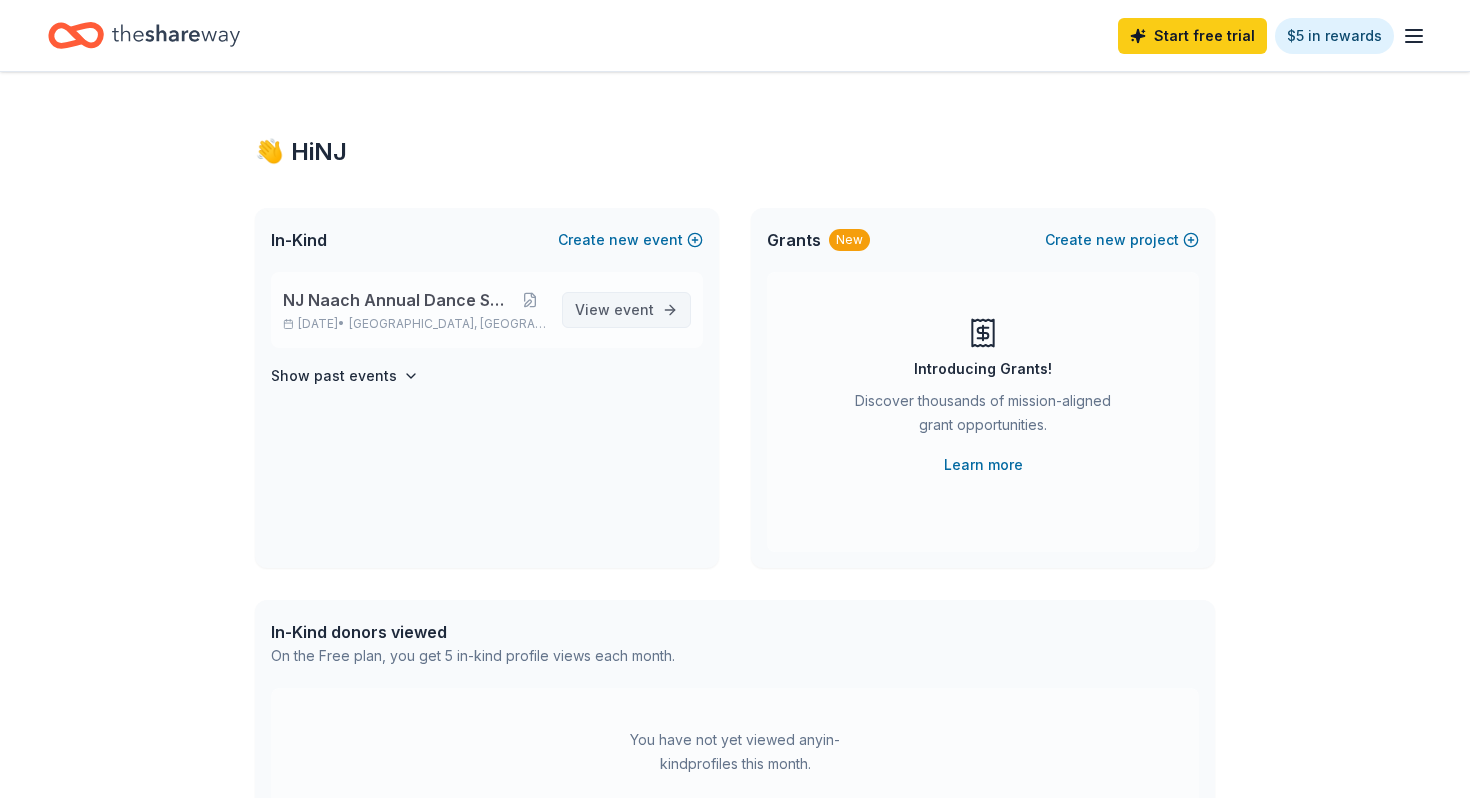 click on "event" at bounding box center [634, 309] 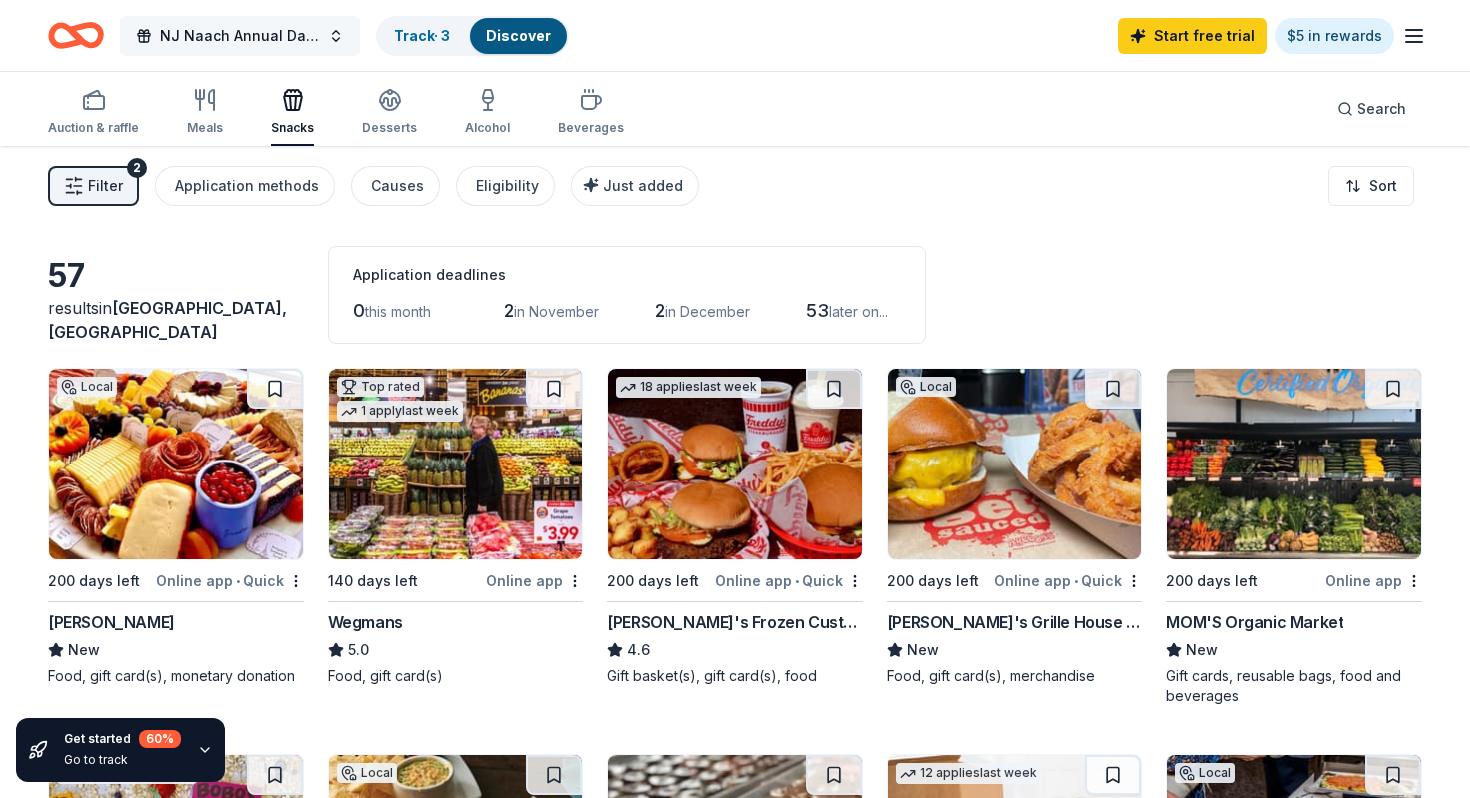 click on "NJ Naach Annual Dance Showcase" at bounding box center [240, 36] 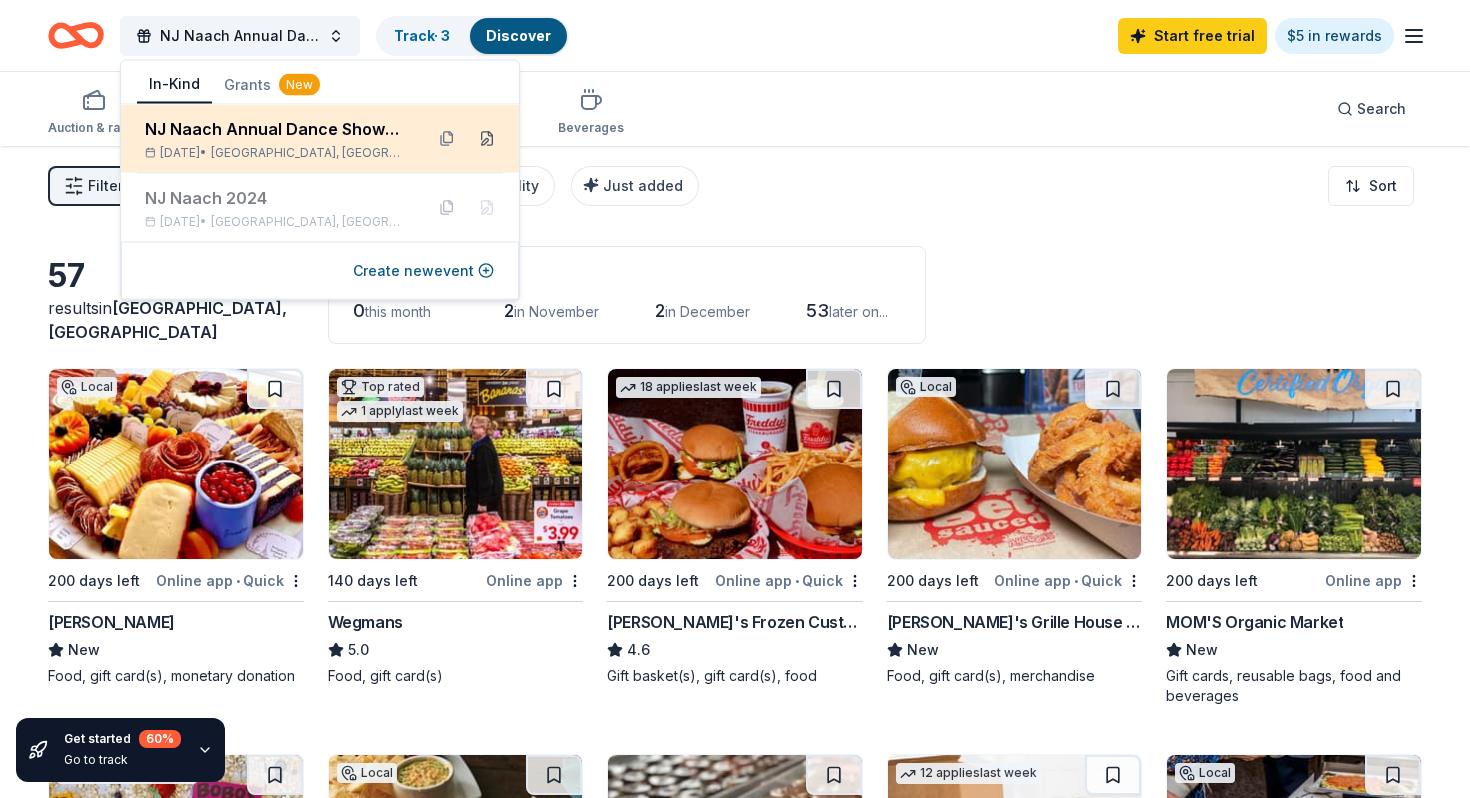 click at bounding box center [487, 139] 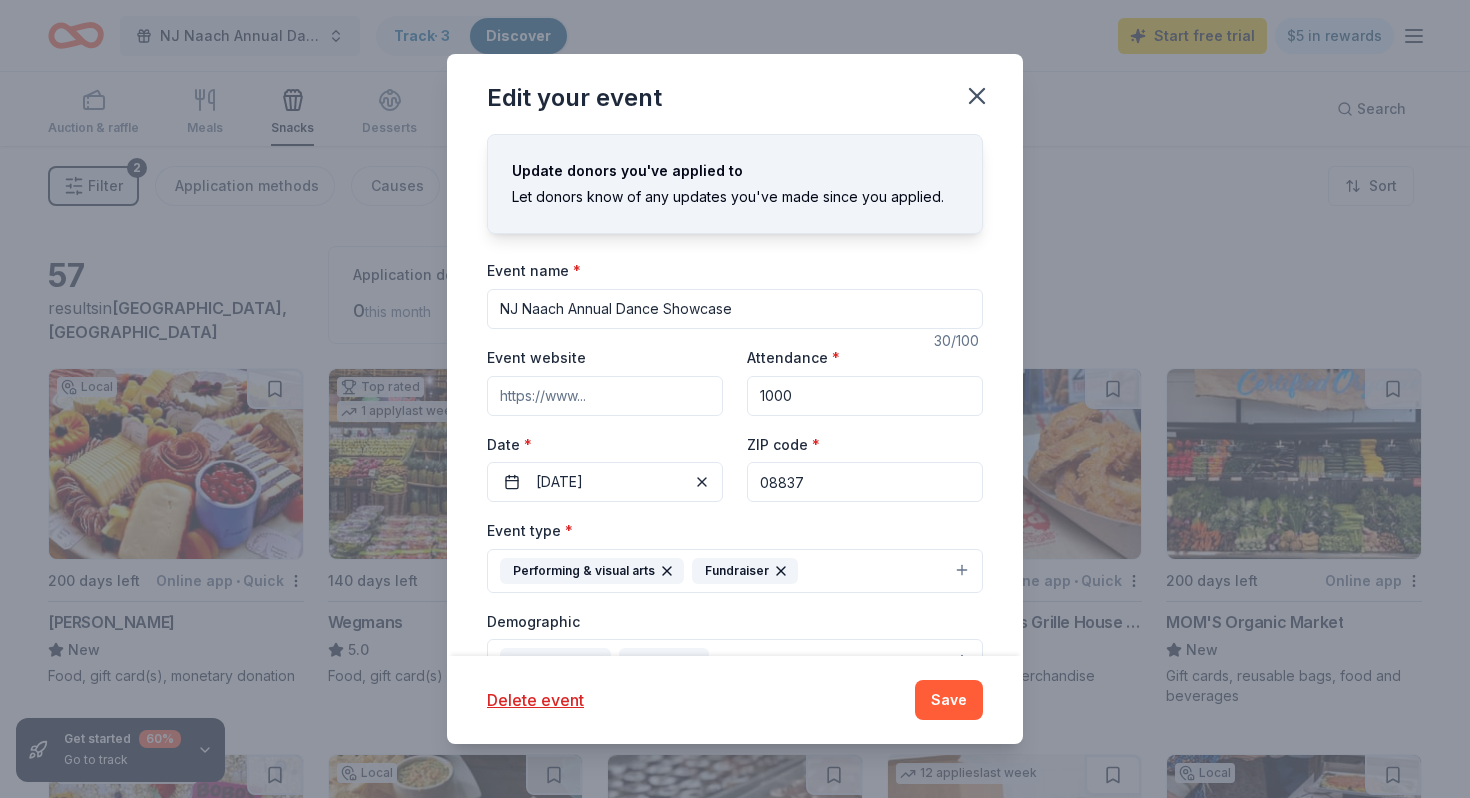 click on "Event website" at bounding box center (605, 396) 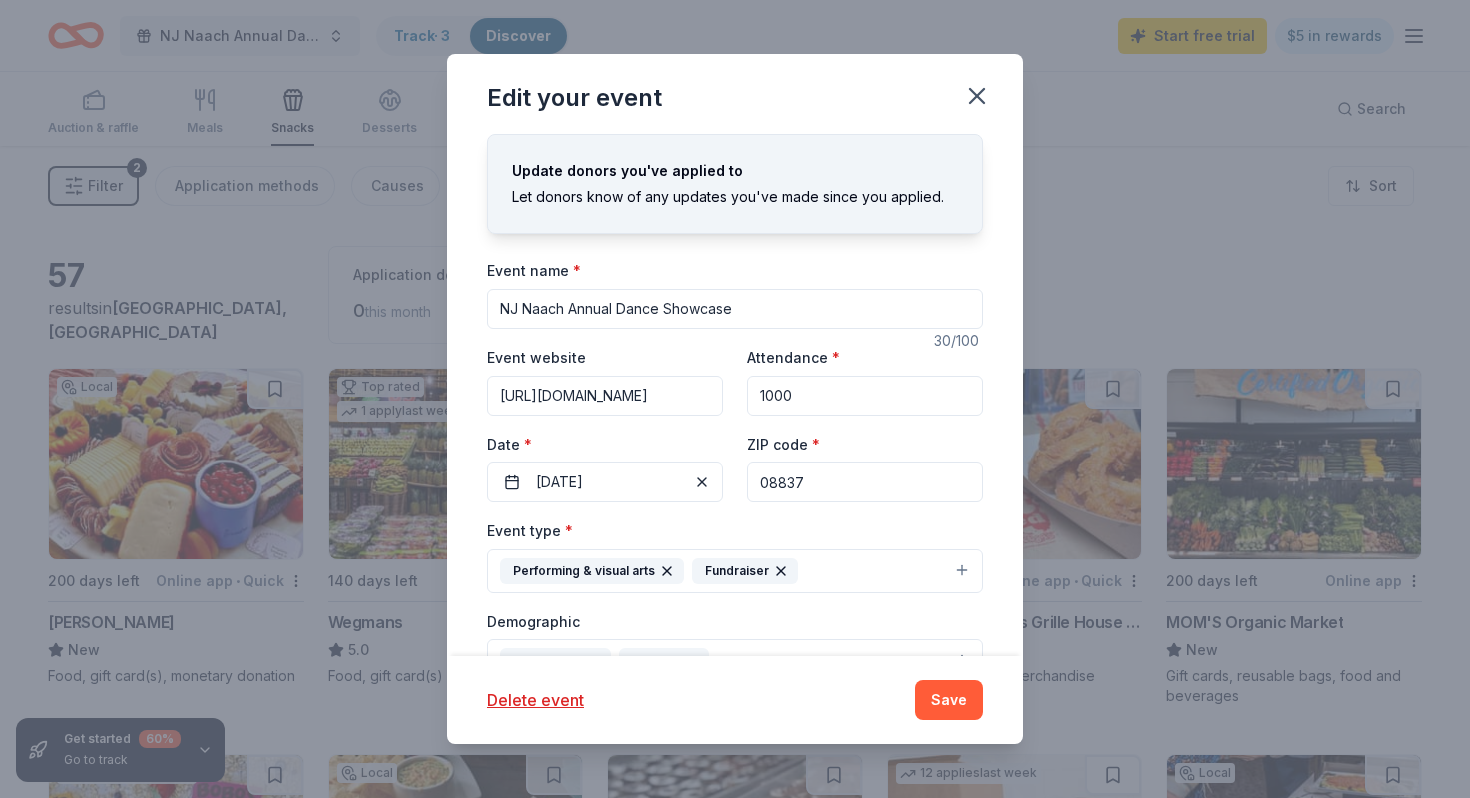 type on "https://www.njnaach.com/" 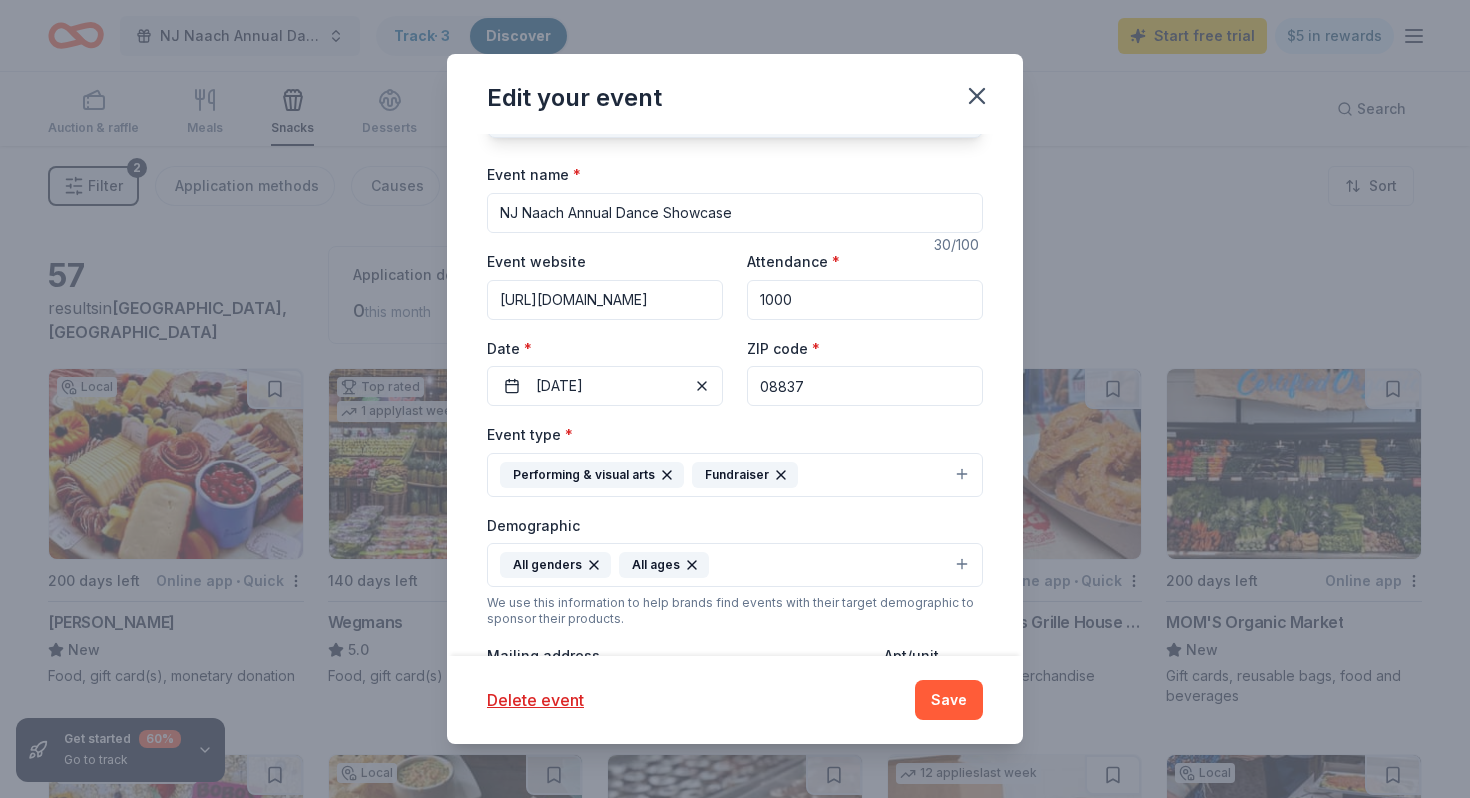 scroll, scrollTop: 104, scrollLeft: 0, axis: vertical 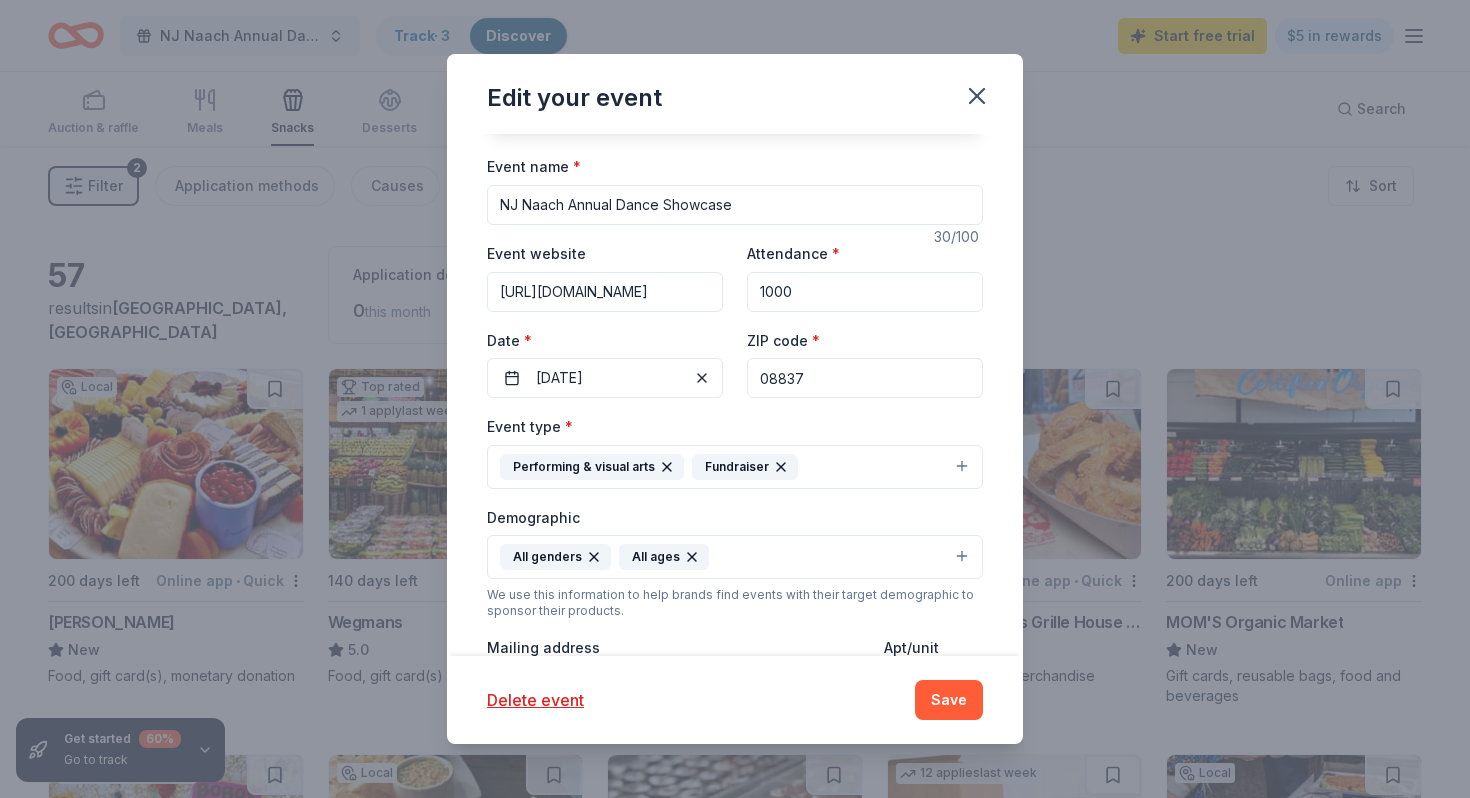 click on "Performing & visual arts Fundraiser" at bounding box center [735, 467] 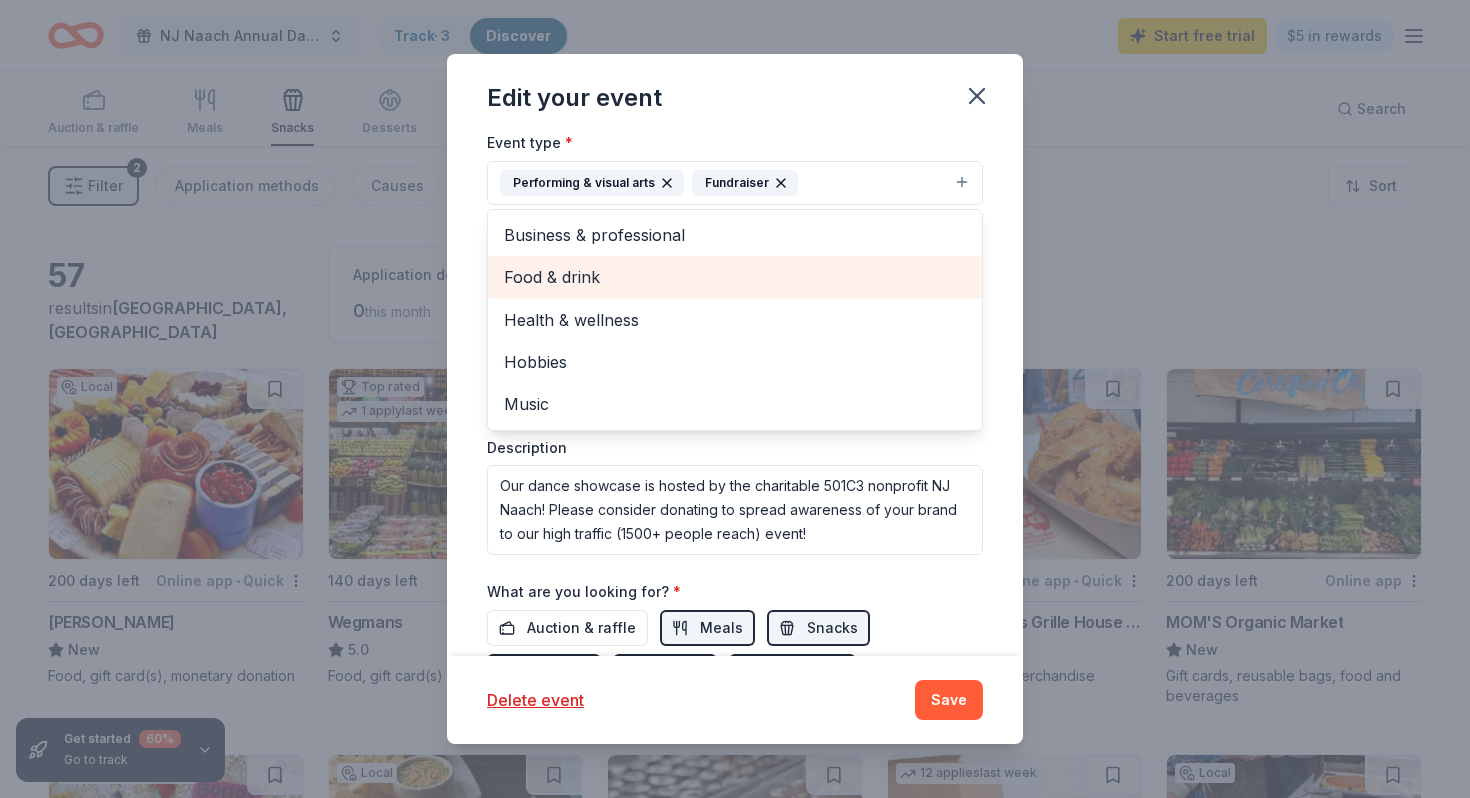 scroll, scrollTop: 555, scrollLeft: 0, axis: vertical 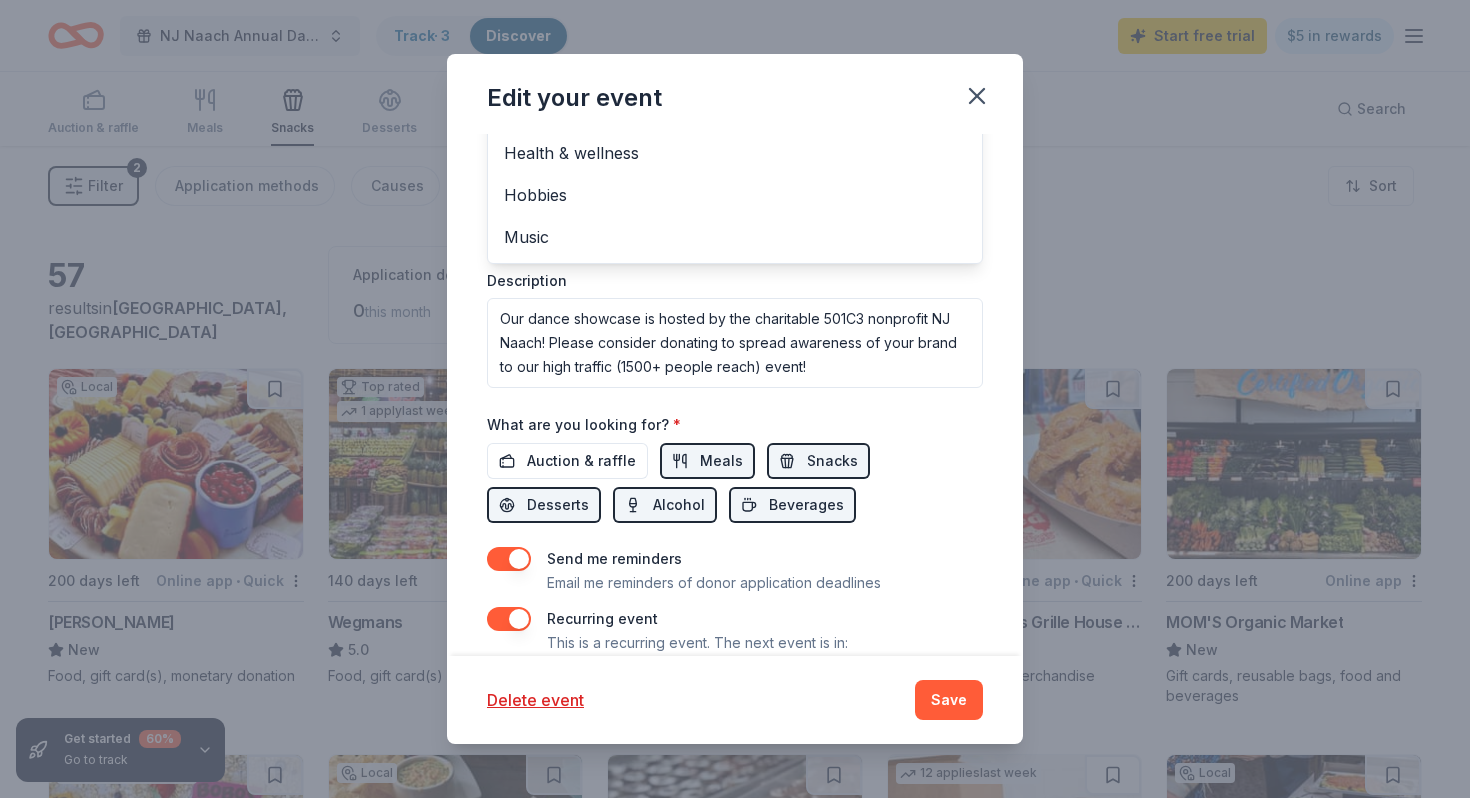 click on "Event type * Performing & visual arts Fundraiser Business & professional Food & drink Health & wellness Hobbies Music Demographic All genders All ages We use this information to help brands find events with their target demographic to sponsor their products. Mailing address Apt/unit Description Our dance showcase is hosted by the charitable 501C3 nonprofit NJ Naach! Please consider donating to spread awareness of your brand to our high traffic (1500+ people reach) event!" at bounding box center [735, 175] 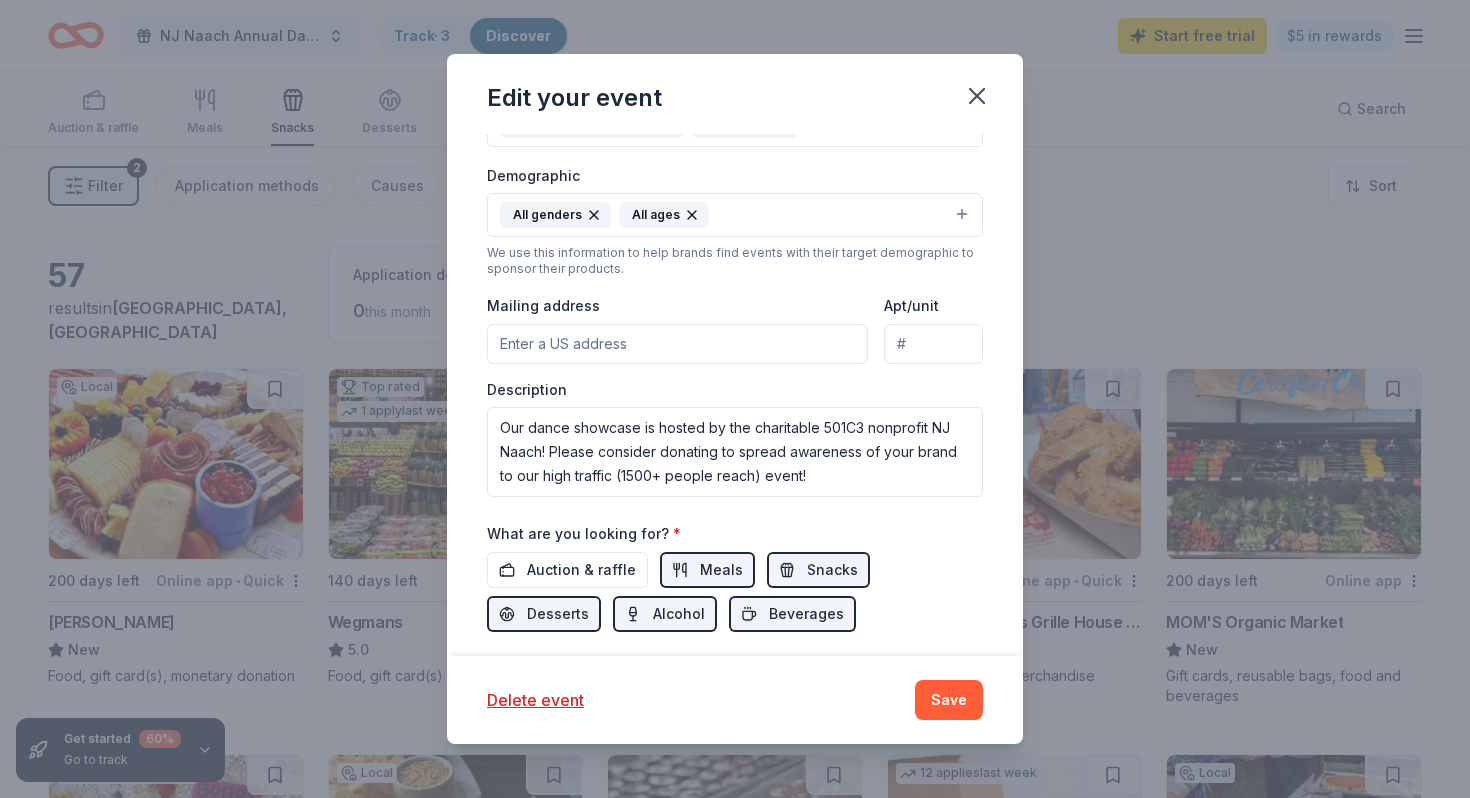 scroll, scrollTop: 477, scrollLeft: 0, axis: vertical 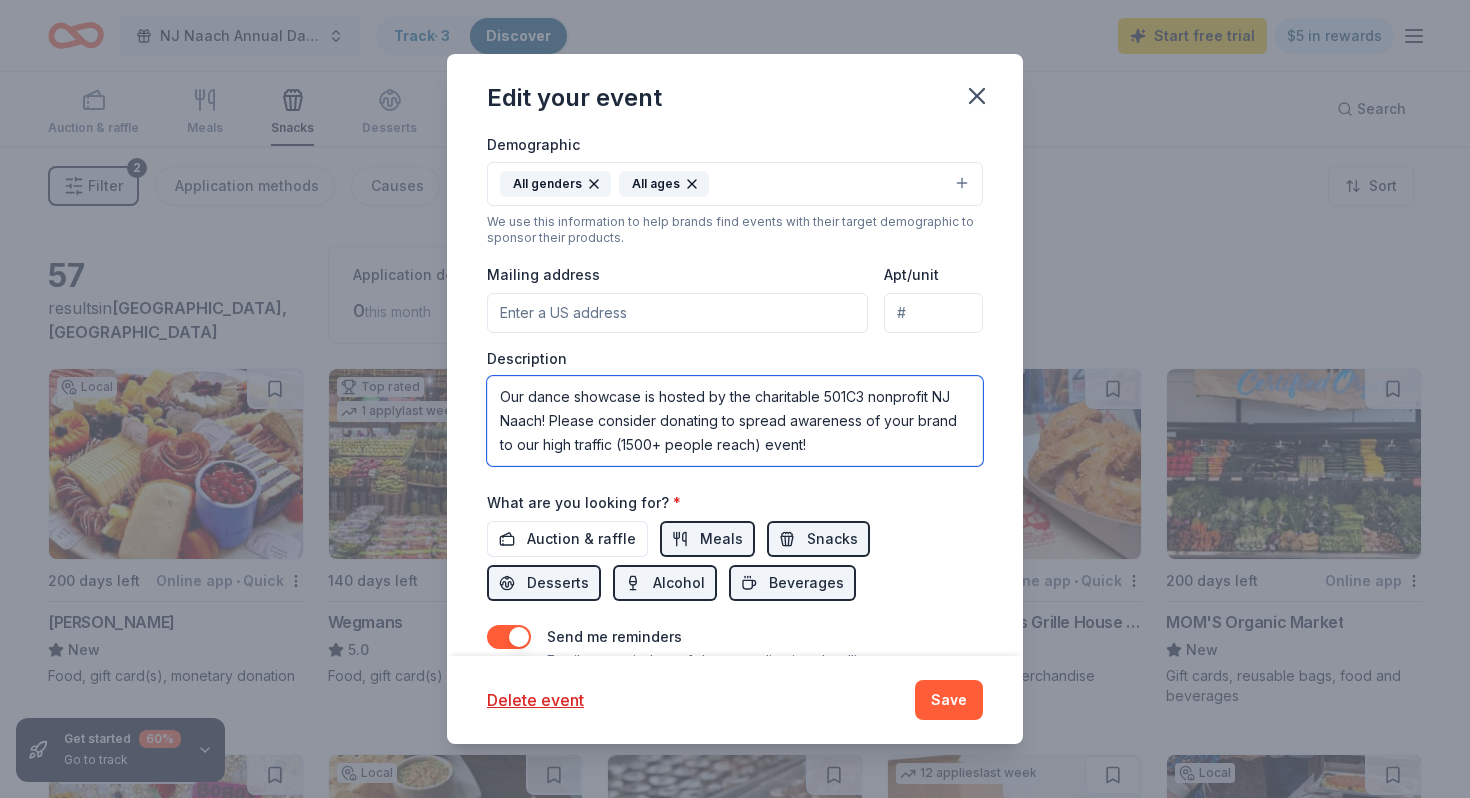 click on "Our dance showcase is hosted by the charitable 501C3 nonprofit NJ Naach! Please consider donating to spread awareness of your brand to our high traffic (1500+ people reach) event!" at bounding box center [735, 421] 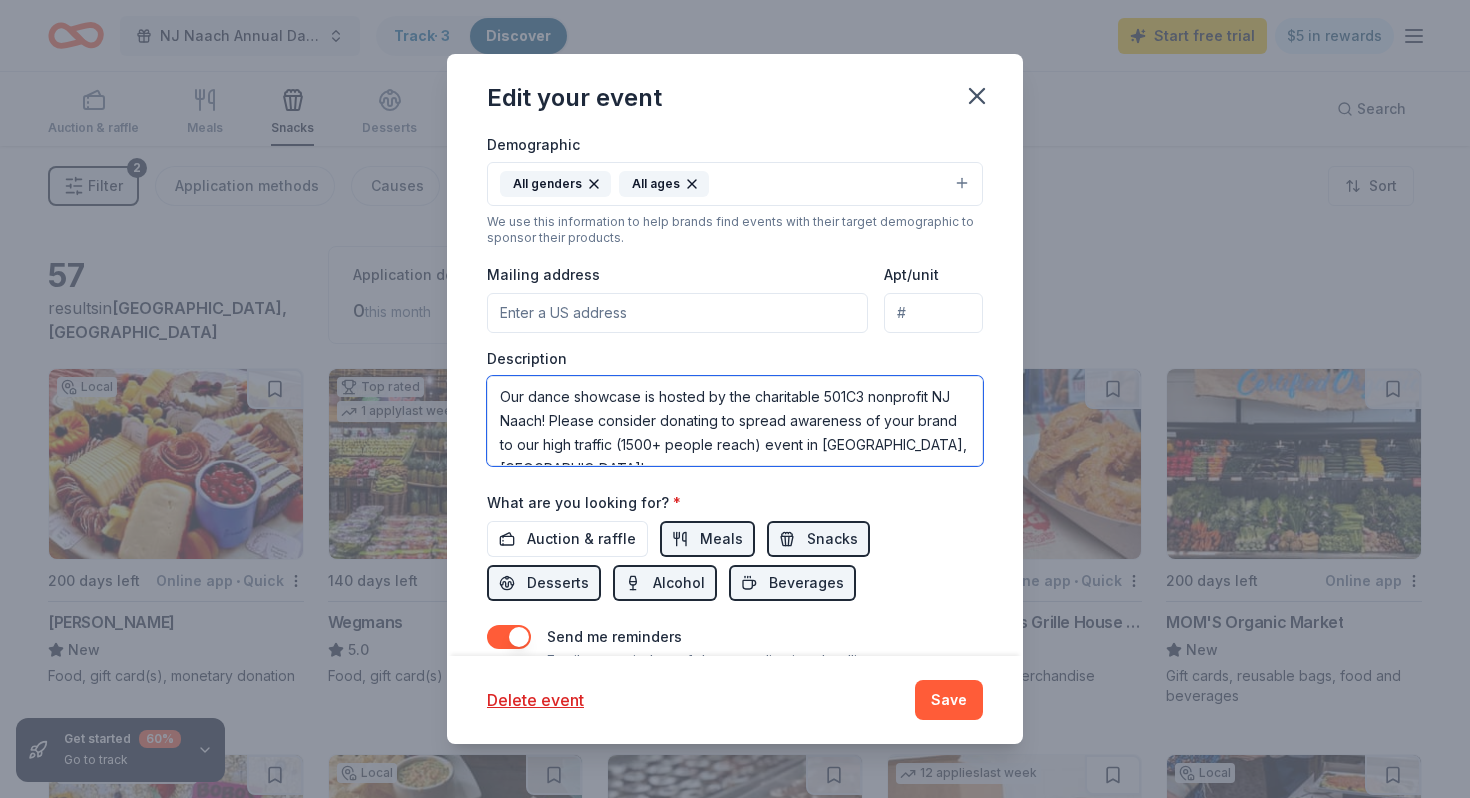 type on "Our dance showcase is hosted by the charitable 501C3 nonprofit NJ Naach! Please consider donating to spread awareness of your brand to our high traffic (1500+ people reach) event in New Brunswick, NJ!" 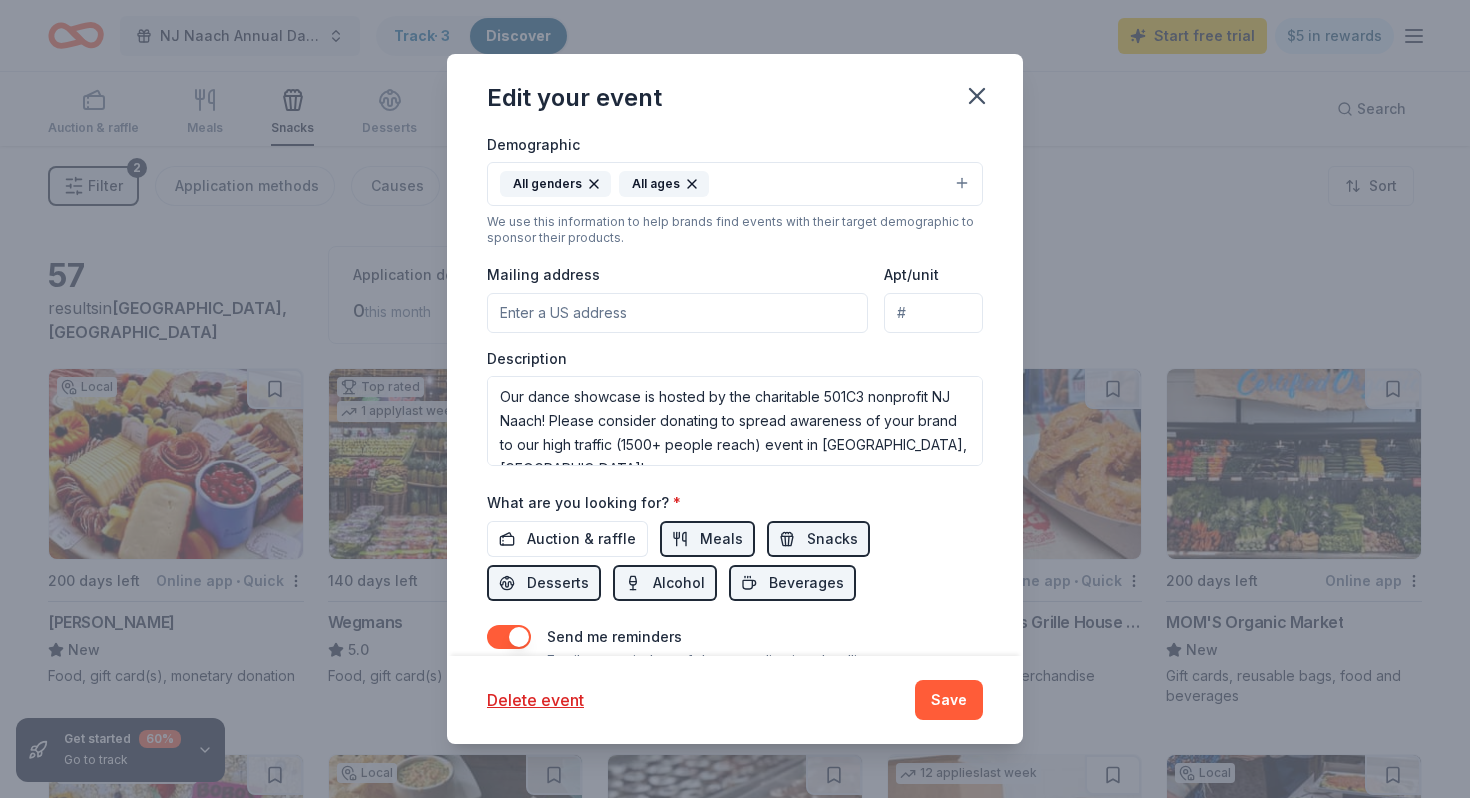 click on "What are you looking for? * Auction & raffle Meals Snacks Desserts Alcohol Beverages" at bounding box center [735, 545] 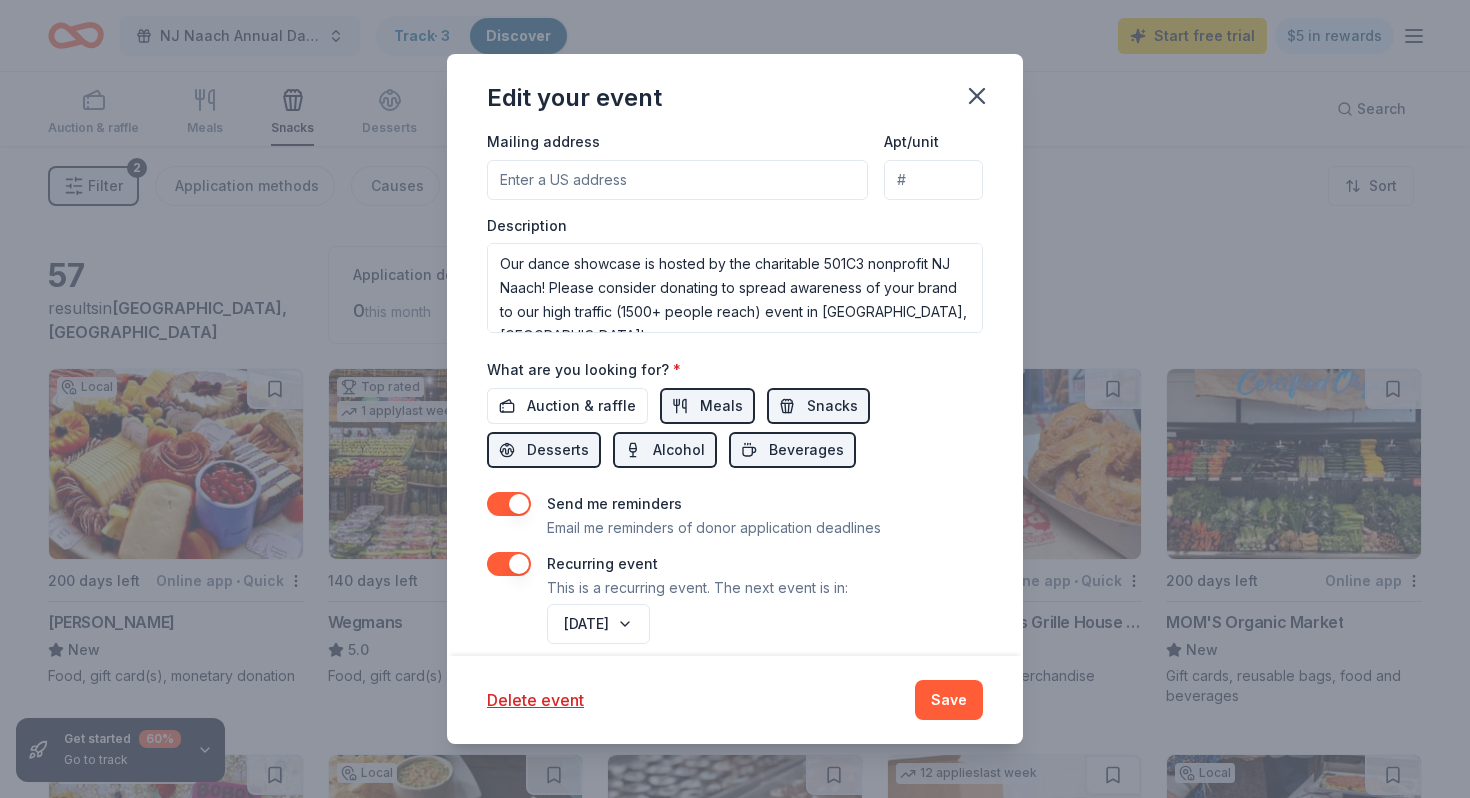 scroll, scrollTop: 634, scrollLeft: 0, axis: vertical 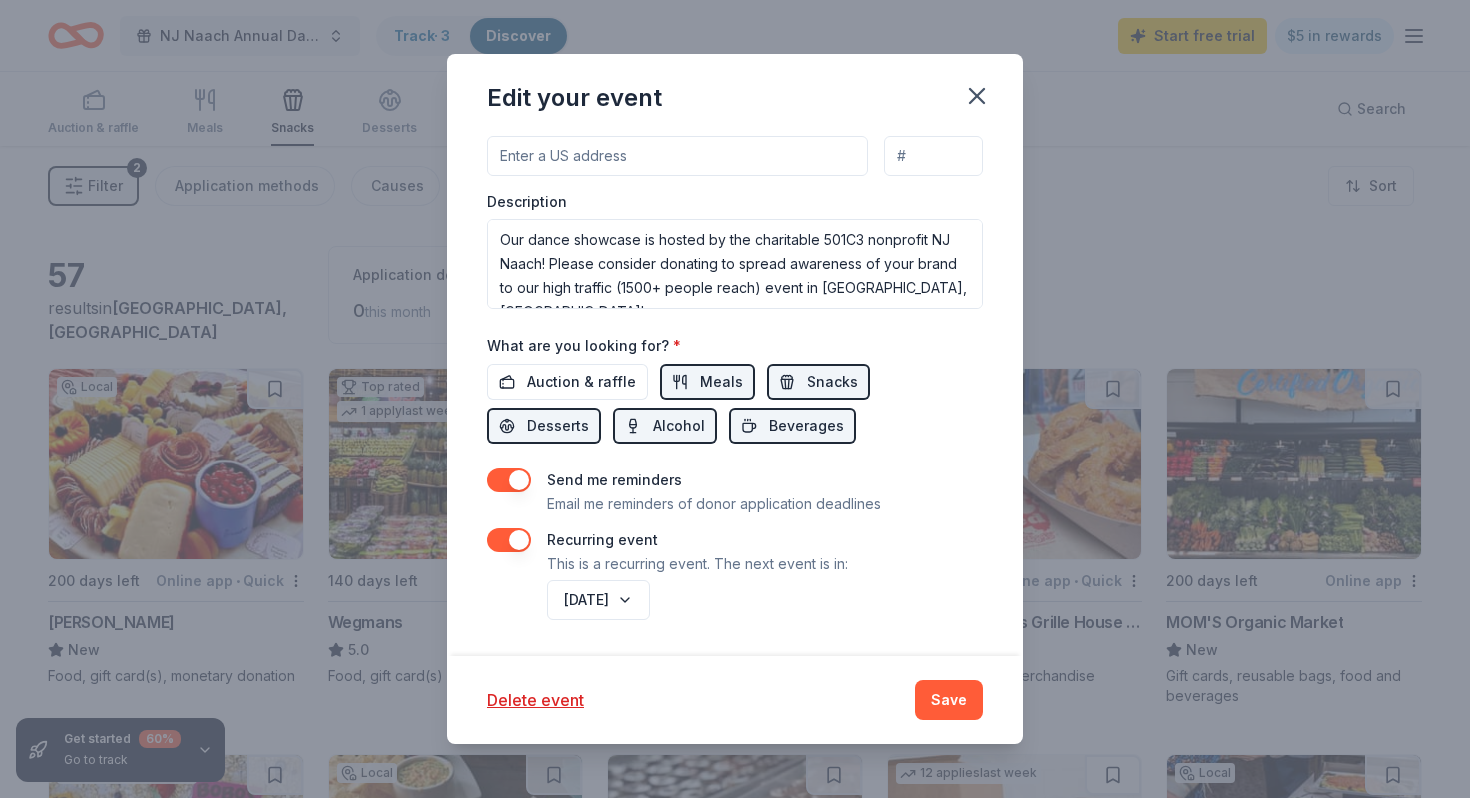 click at bounding box center (509, 480) 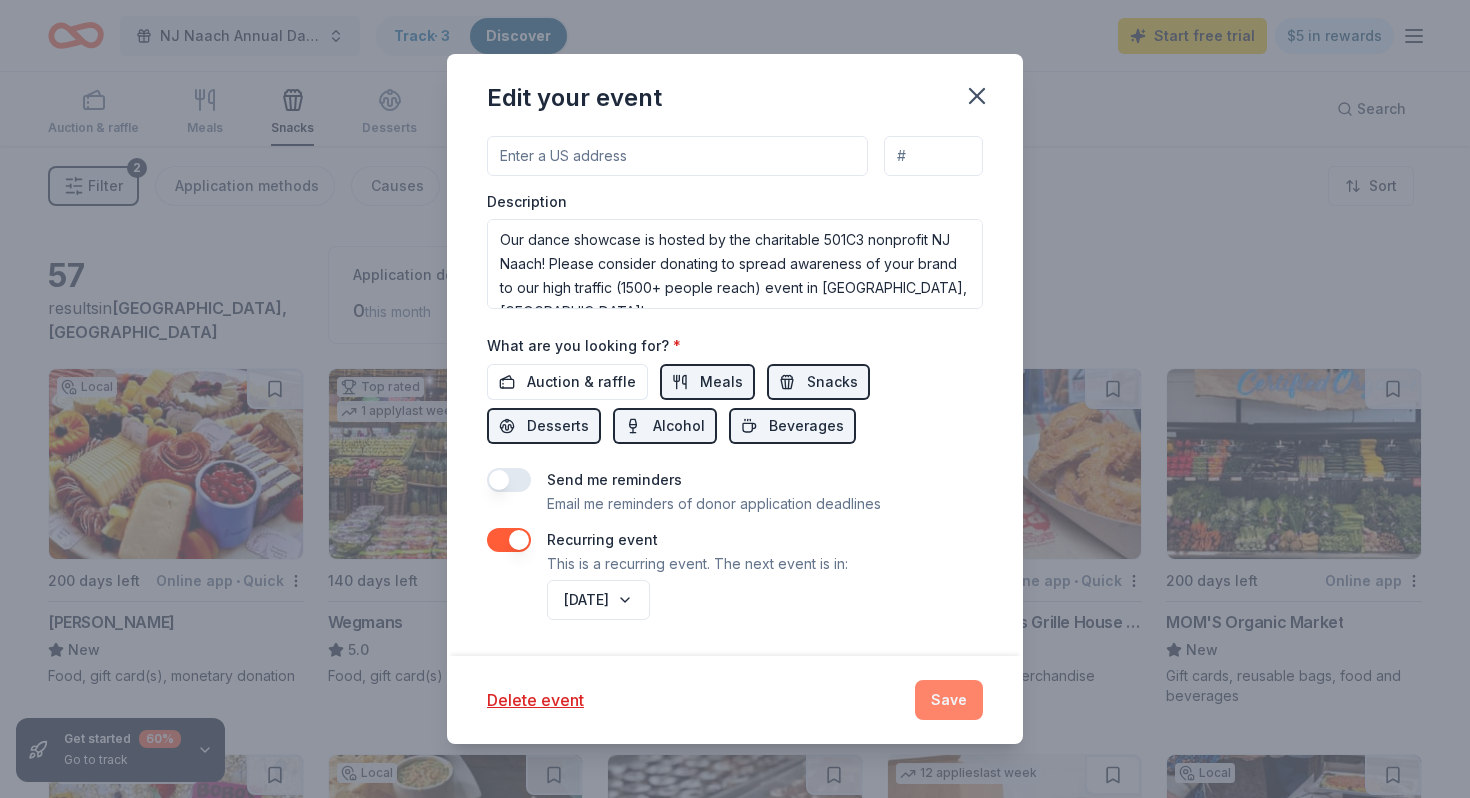 click on "Save" at bounding box center (949, 700) 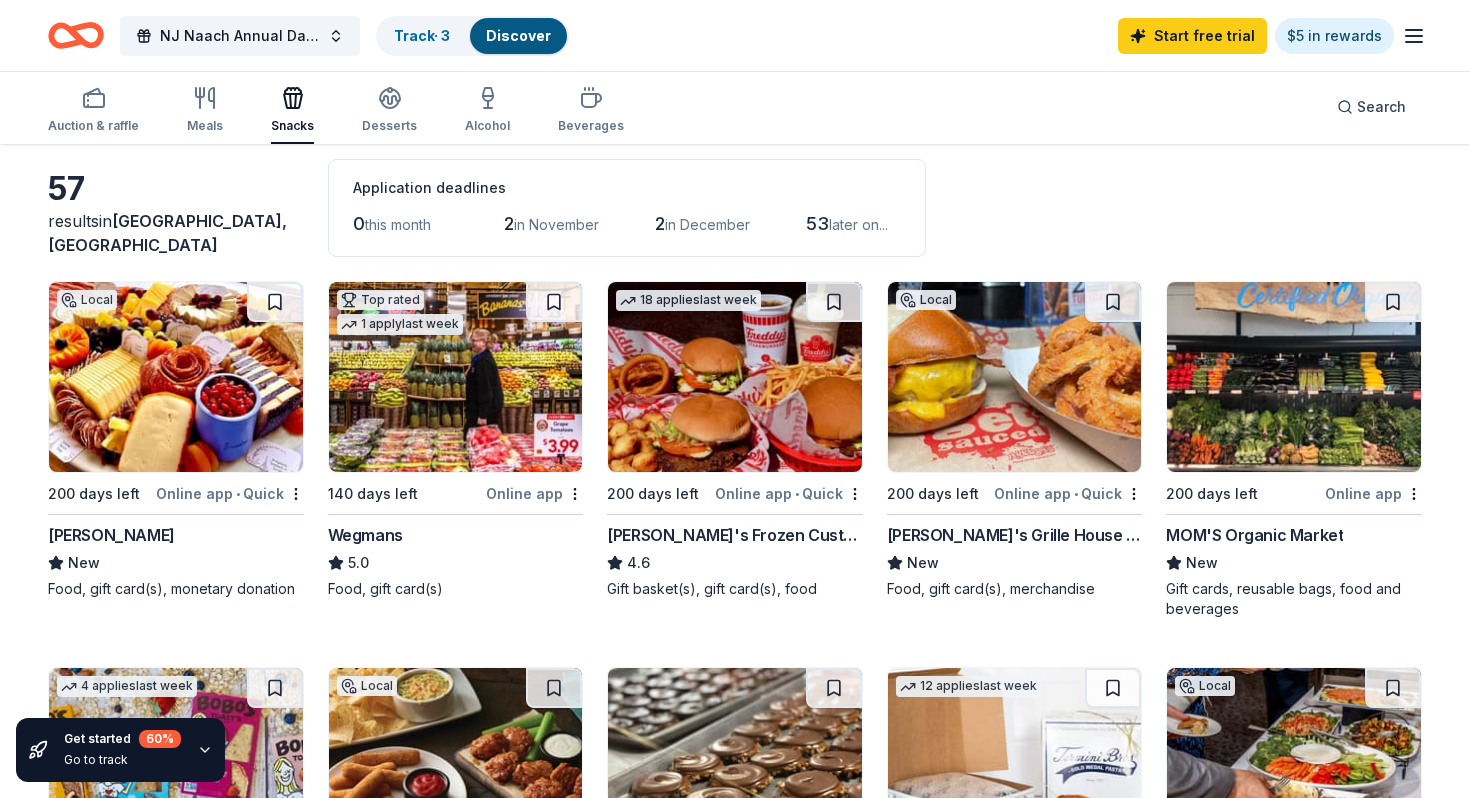 scroll, scrollTop: 133, scrollLeft: 0, axis: vertical 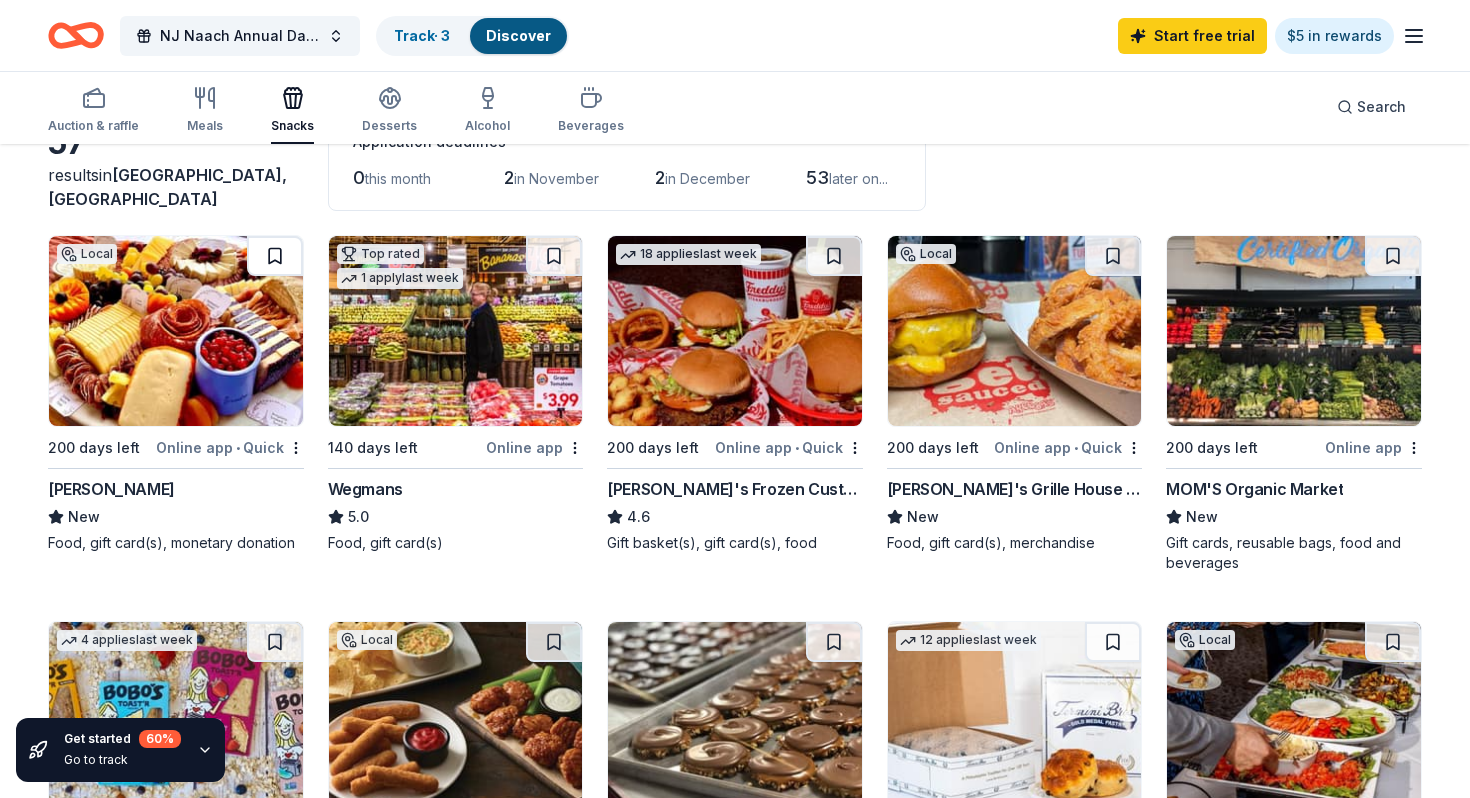 click at bounding box center (275, 256) 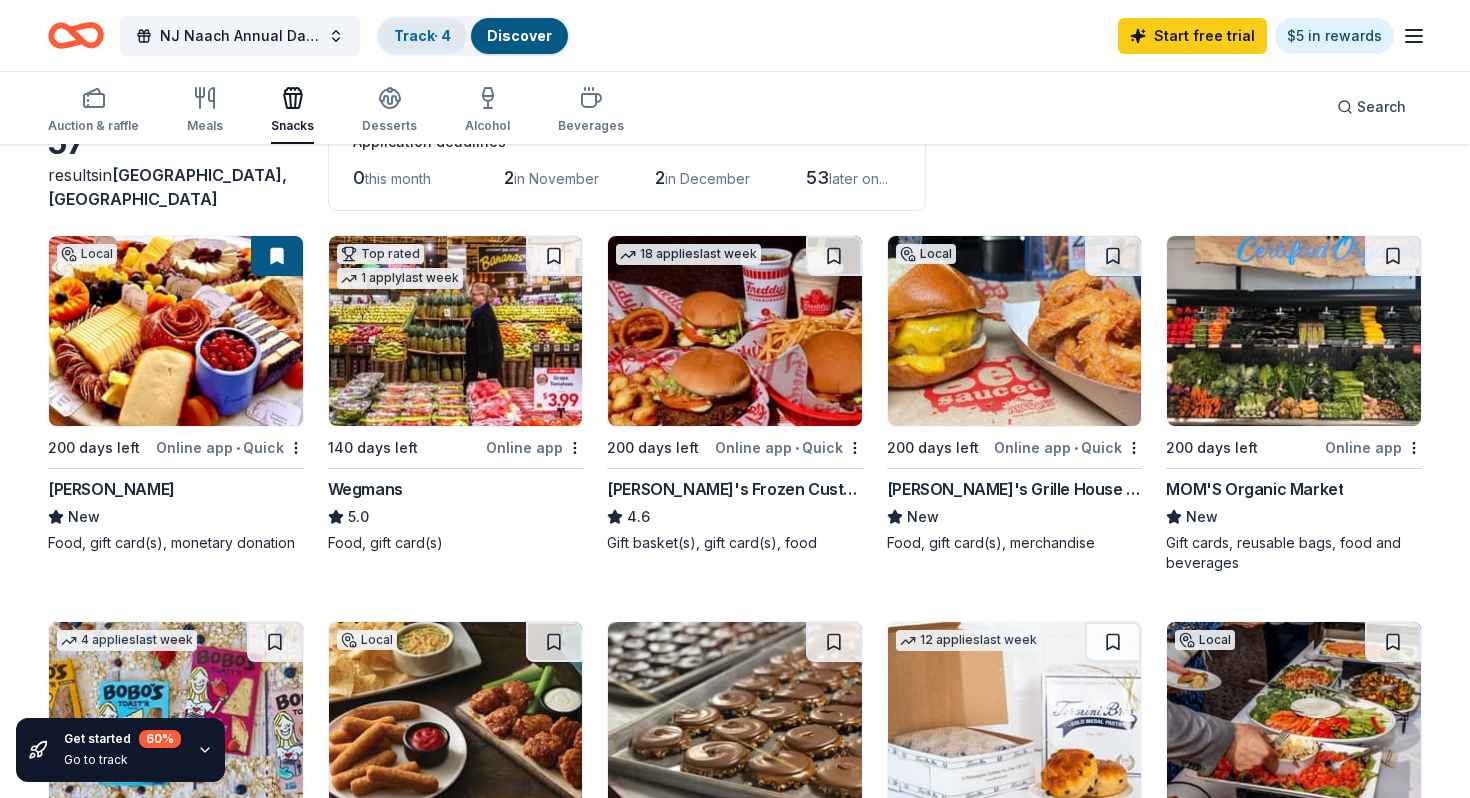 click on "Track  · 4" at bounding box center (422, 35) 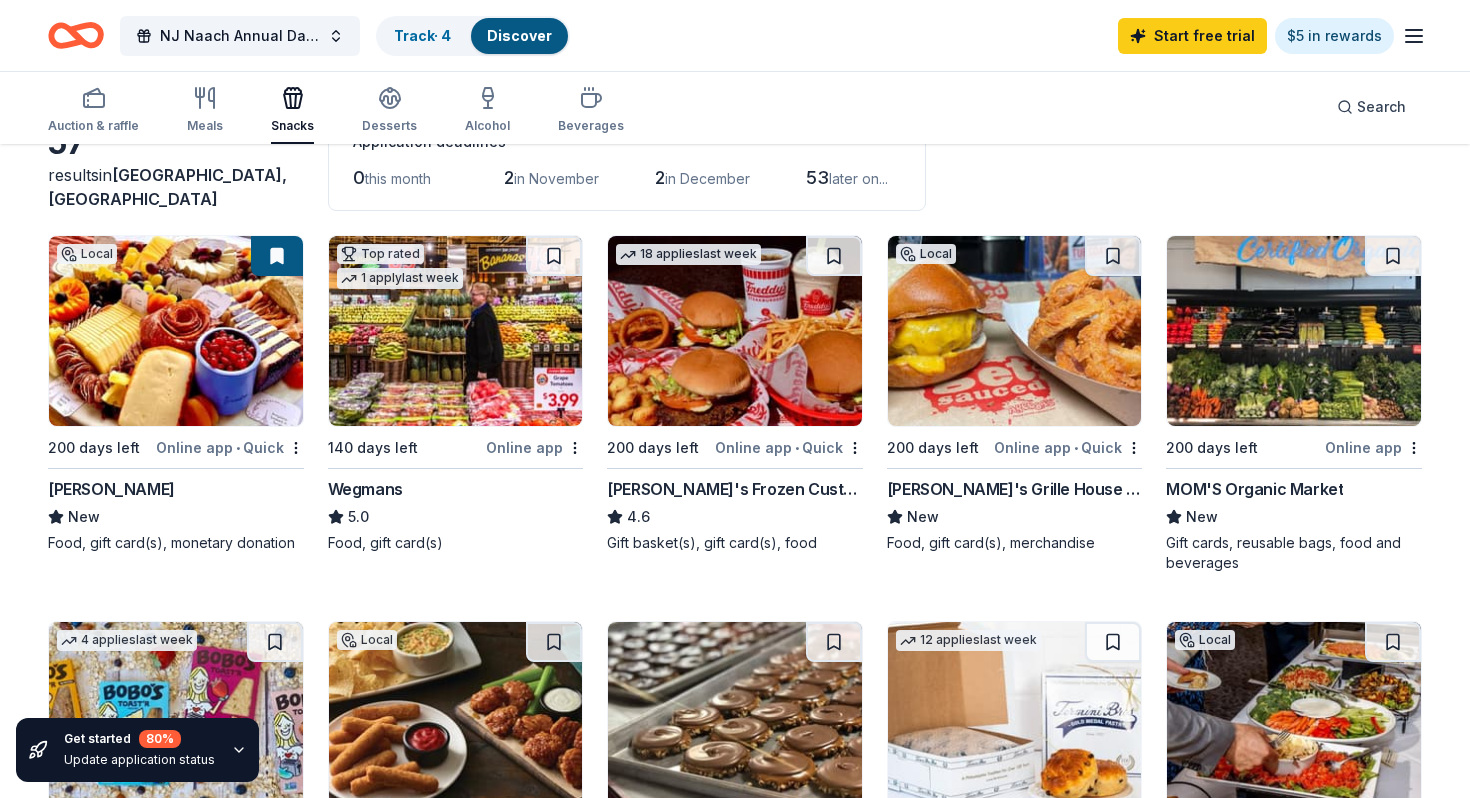 scroll, scrollTop: 1, scrollLeft: 0, axis: vertical 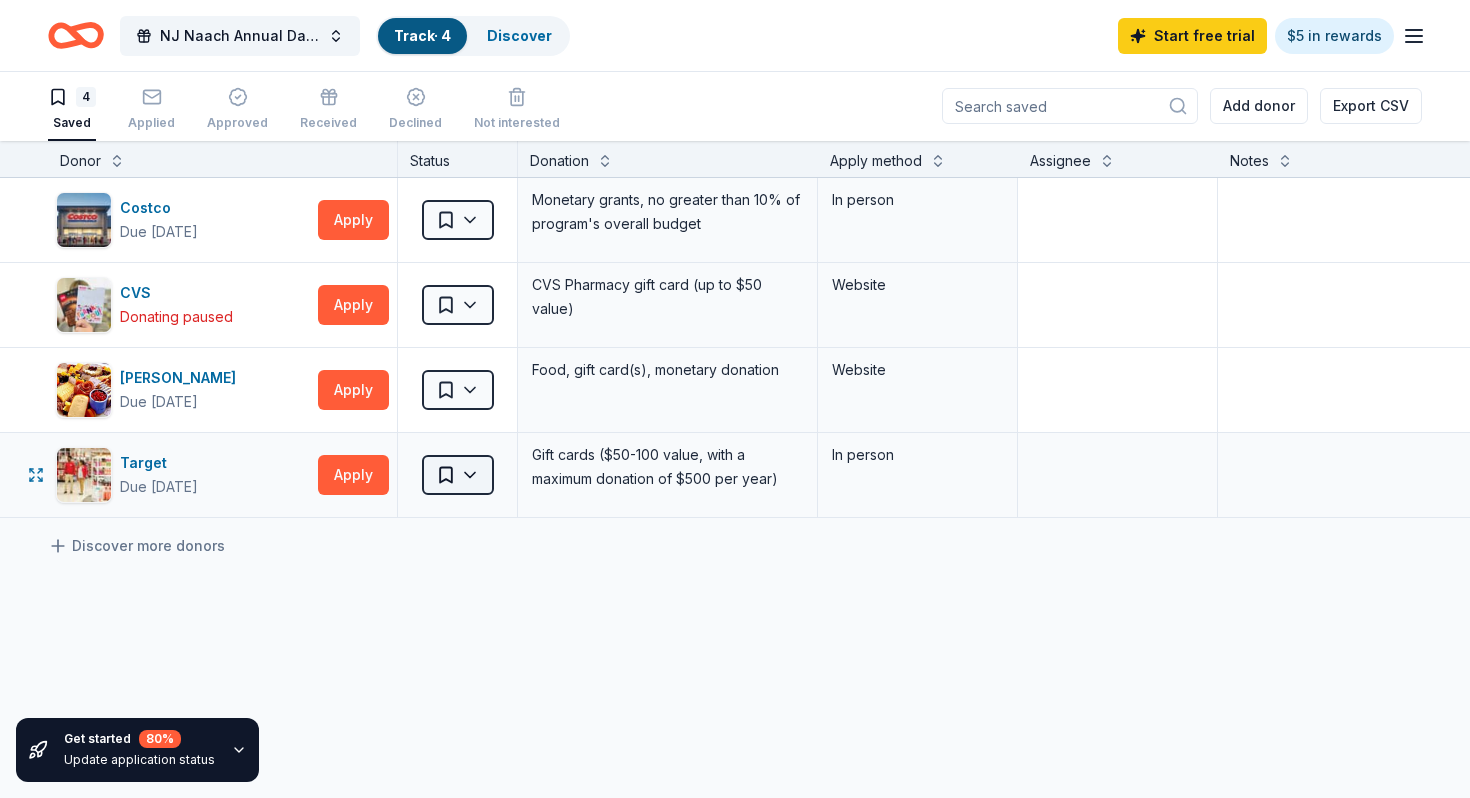 click on "NJ Naach Annual Dance Showcase Track  · 4 Discover Start free  trial $5 in rewards 4 Saved Applied Approved Received Declined Not interested Add donor Export CSV Get started 80 % Update application status Donor Status Donation Apply method Assignee Notes Costco Due in 188 days Apply Saved Monetary grants, no greater than 10% of program's overall budget  In person CVS Donating paused Apply Saved CVS Pharmacy gift card (up to $50 value) Website Fritz's Due in 200 days Apply Saved Food, gift card(s), monetary donation Website Target Due in 200 days Apply Saved Gift cards ($50-100 value, with a maximum donation of $500 per year) In person   Discover more donors Saved" at bounding box center (735, 398) 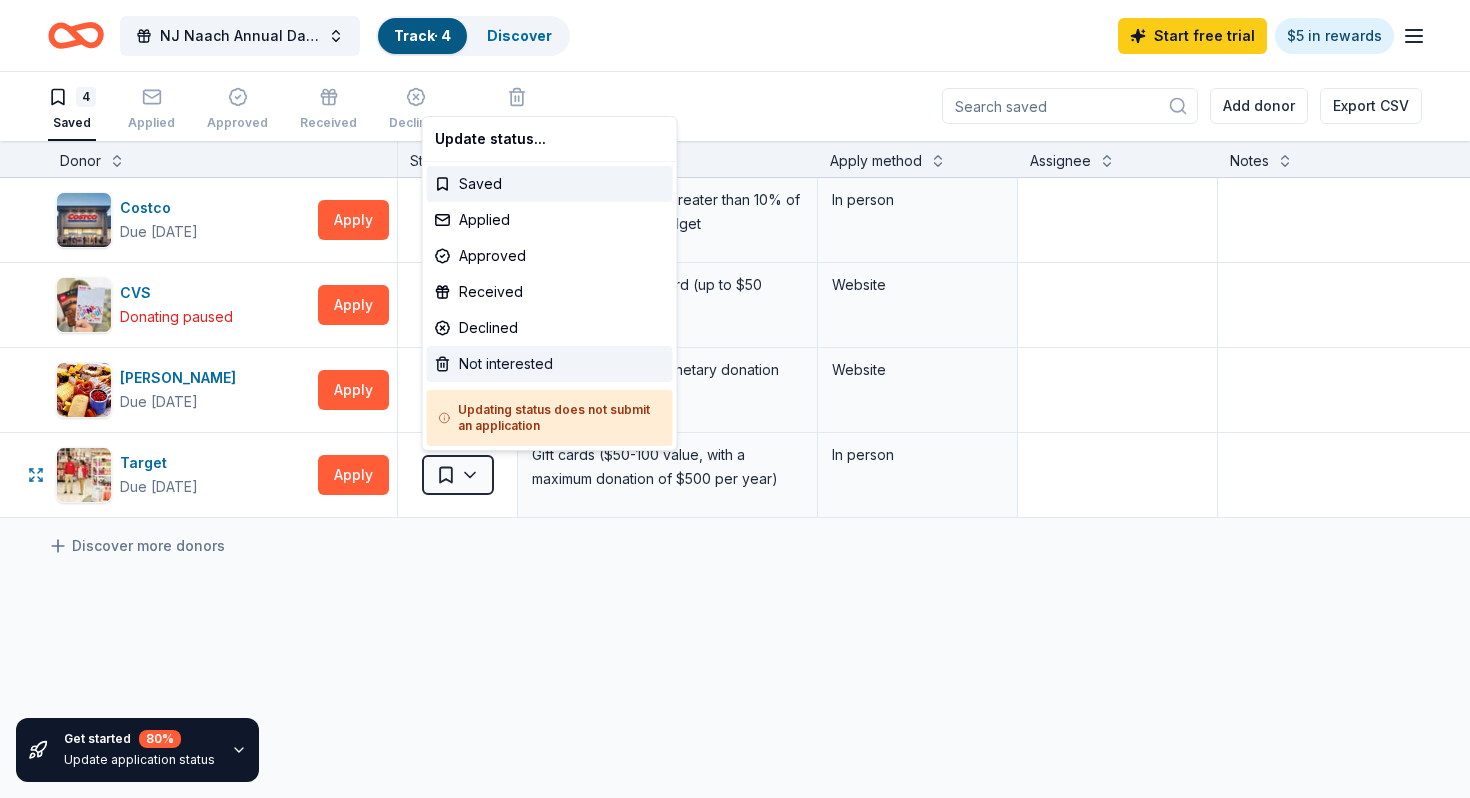 click on "Not interested" at bounding box center [550, 364] 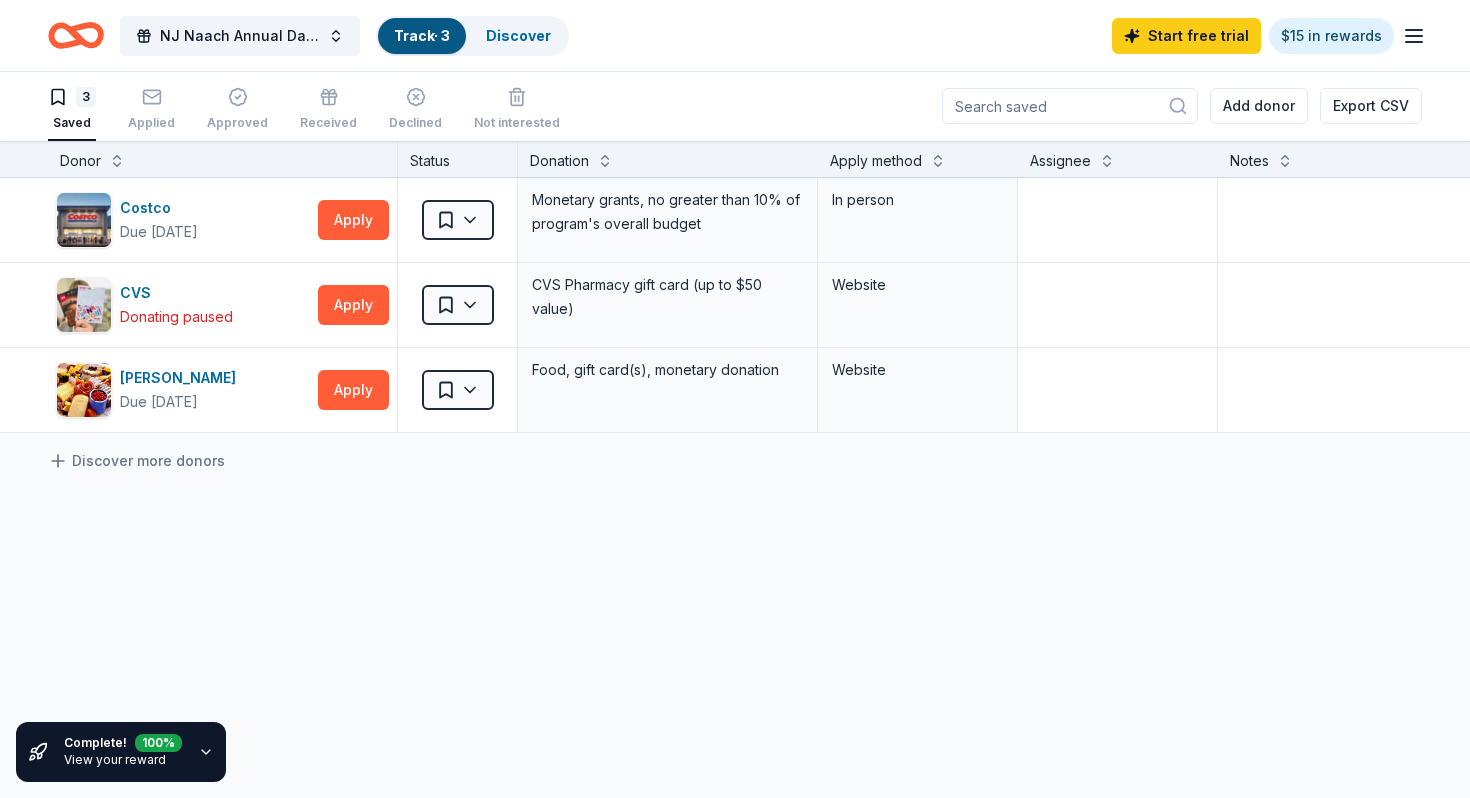 click 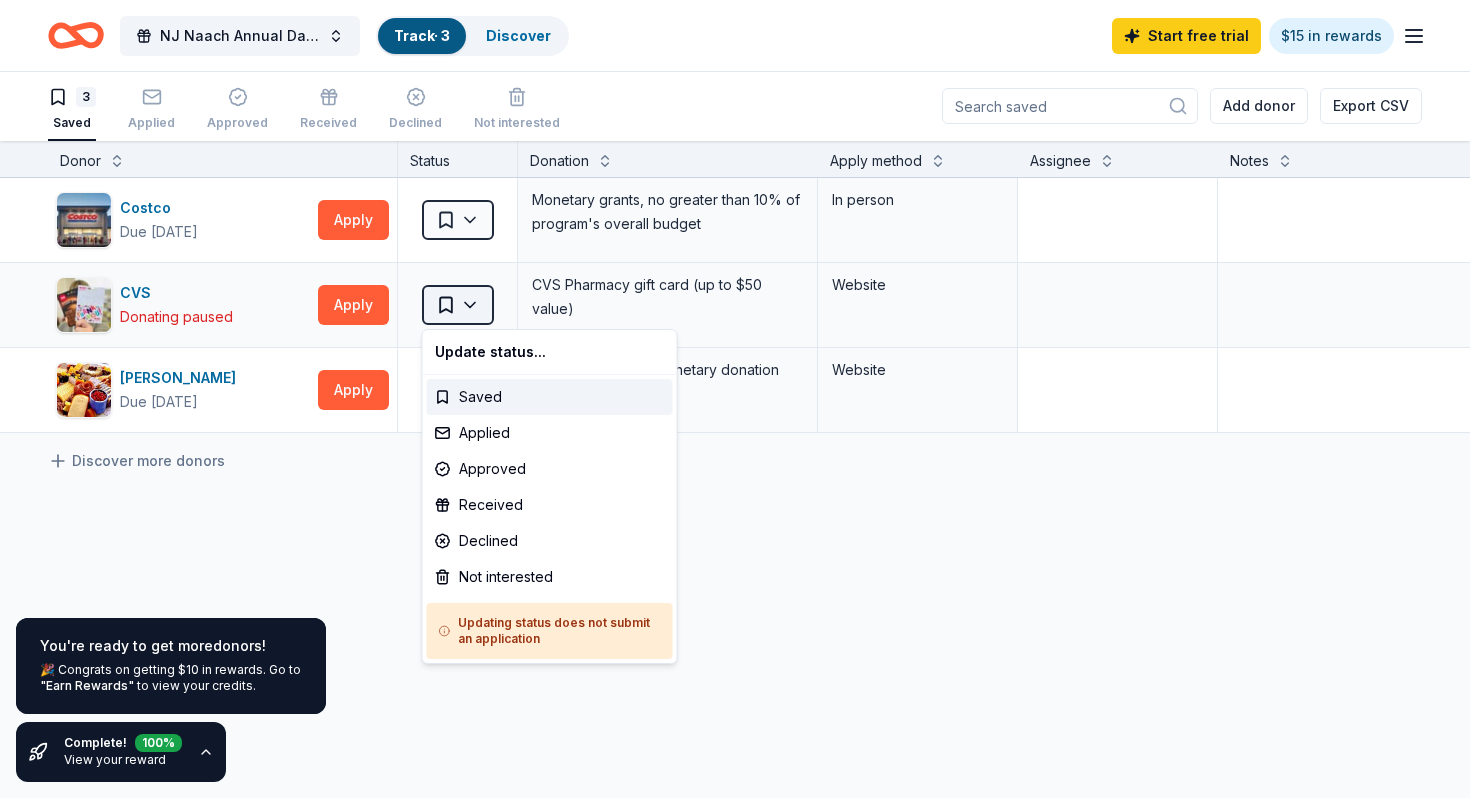click on "NJ Naach Annual Dance Showcase Track  · 3 Discover Start free  trial $15 in rewards 3 Saved Applied Approved Received Declined Not interested Add donor Export CSV You're ready to get more  donors ! 🎉 Congrats on getting $10 in rewards. Go to   "Earn Rewards"   to view your credits. Complete! 100 % View your reward Donor Status Donation Apply method Assignee Notes Costco Due in 188 days Apply Saved Monetary grants, no greater than 10% of program's overall budget  In person CVS Donating paused Apply Saved CVS Pharmacy gift card (up to $50 value) Website Fritz's Due in 200 days Apply Saved Food, gift card(s), monetary donation Website   Discover more donors Saved Update status... Saved Applied Approved Received Declined Not interested Updating status does not submit an application" at bounding box center [735, 398] 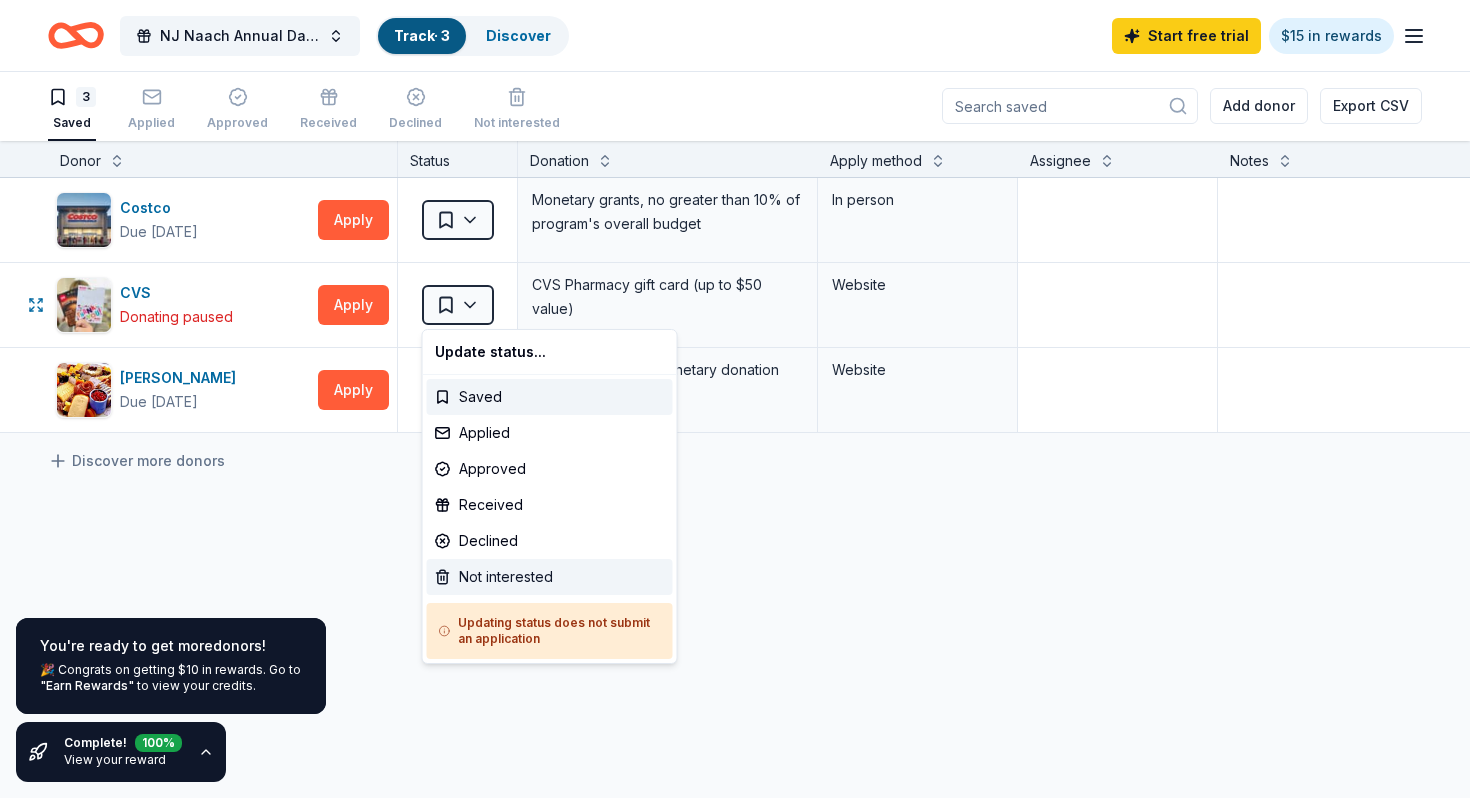 click on "Not interested" at bounding box center (550, 577) 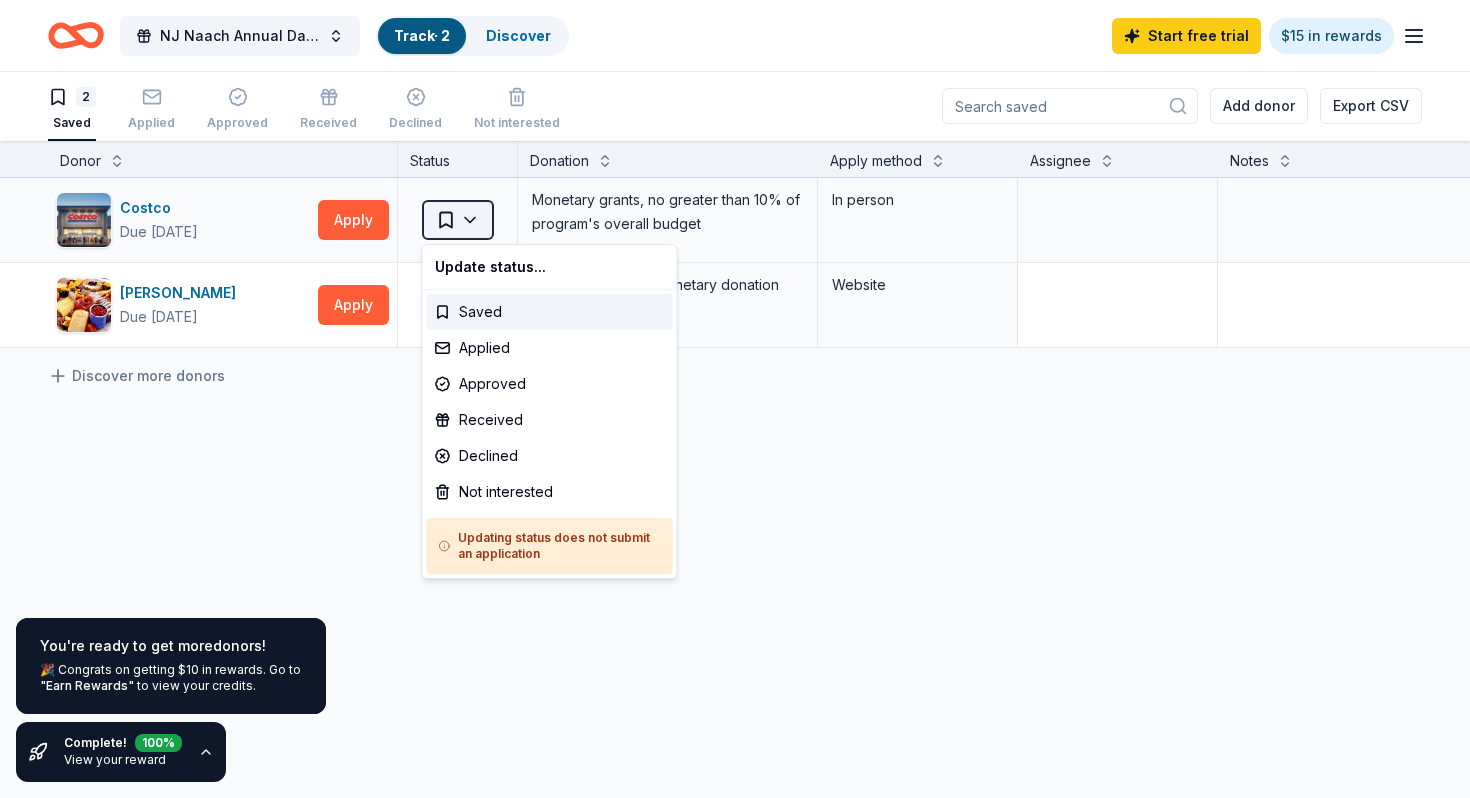 click on "NJ Naach Annual Dance Showcase Track  · 2 Discover Start free  trial $15 in rewards 2 Saved Applied Approved Received Declined Not interested Add donor Export CSV You're ready to get more  donors ! 🎉 Congrats on getting $10 in rewards. Go to   "Earn Rewards"   to view your credits. Complete! 100 % View your reward Donor Status Donation Apply method Assignee Notes Costco Due in 188 days Apply Saved Monetary grants, no greater than 10% of program's overall budget  In person Fritz's Due in 200 days Apply Saved Food, gift card(s), monetary donation Website   Discover more donors Saved Update status... Saved Applied Approved Received Declined Not interested Updating status does not submit an application" at bounding box center [735, 398] 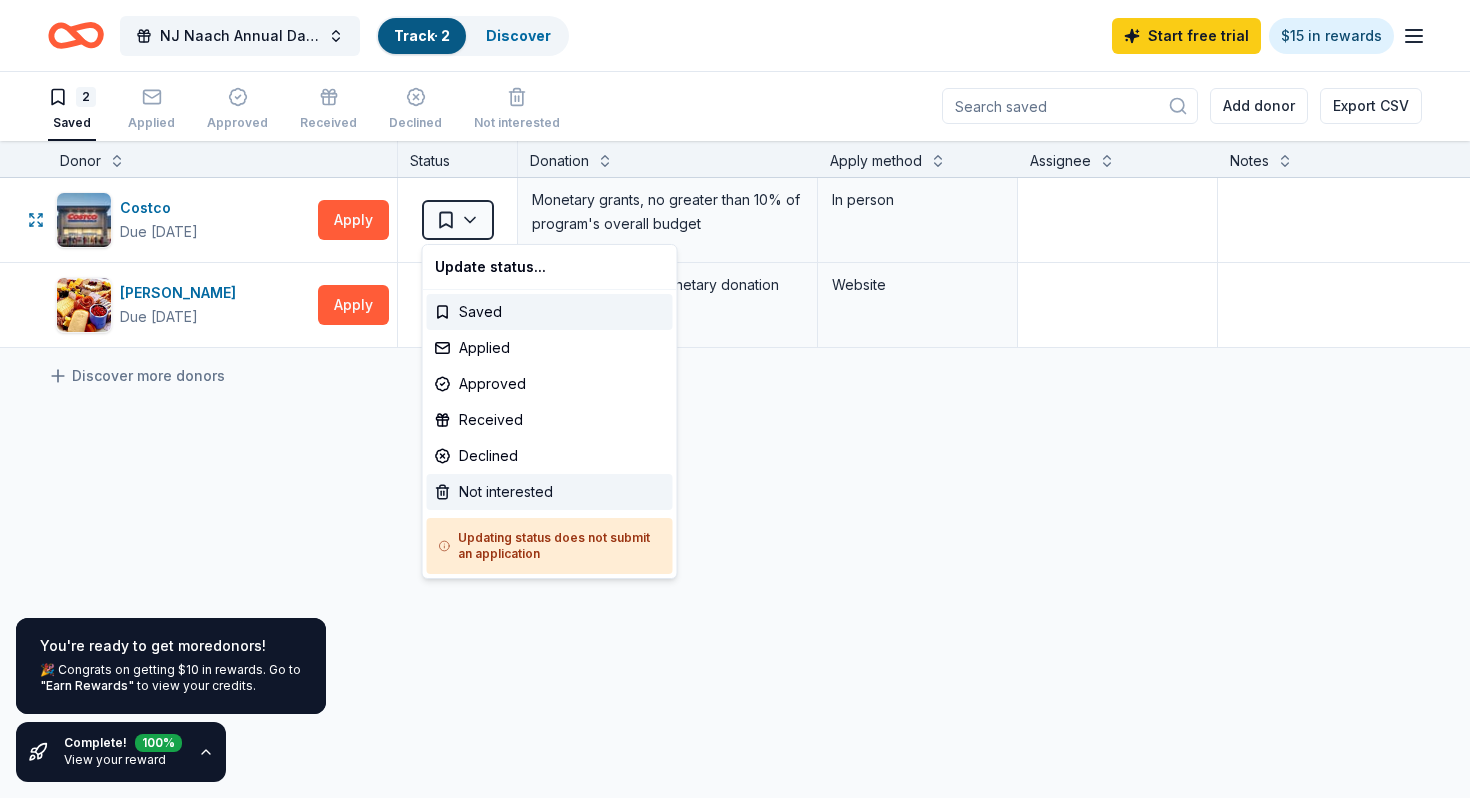 click on "Not interested" at bounding box center [550, 492] 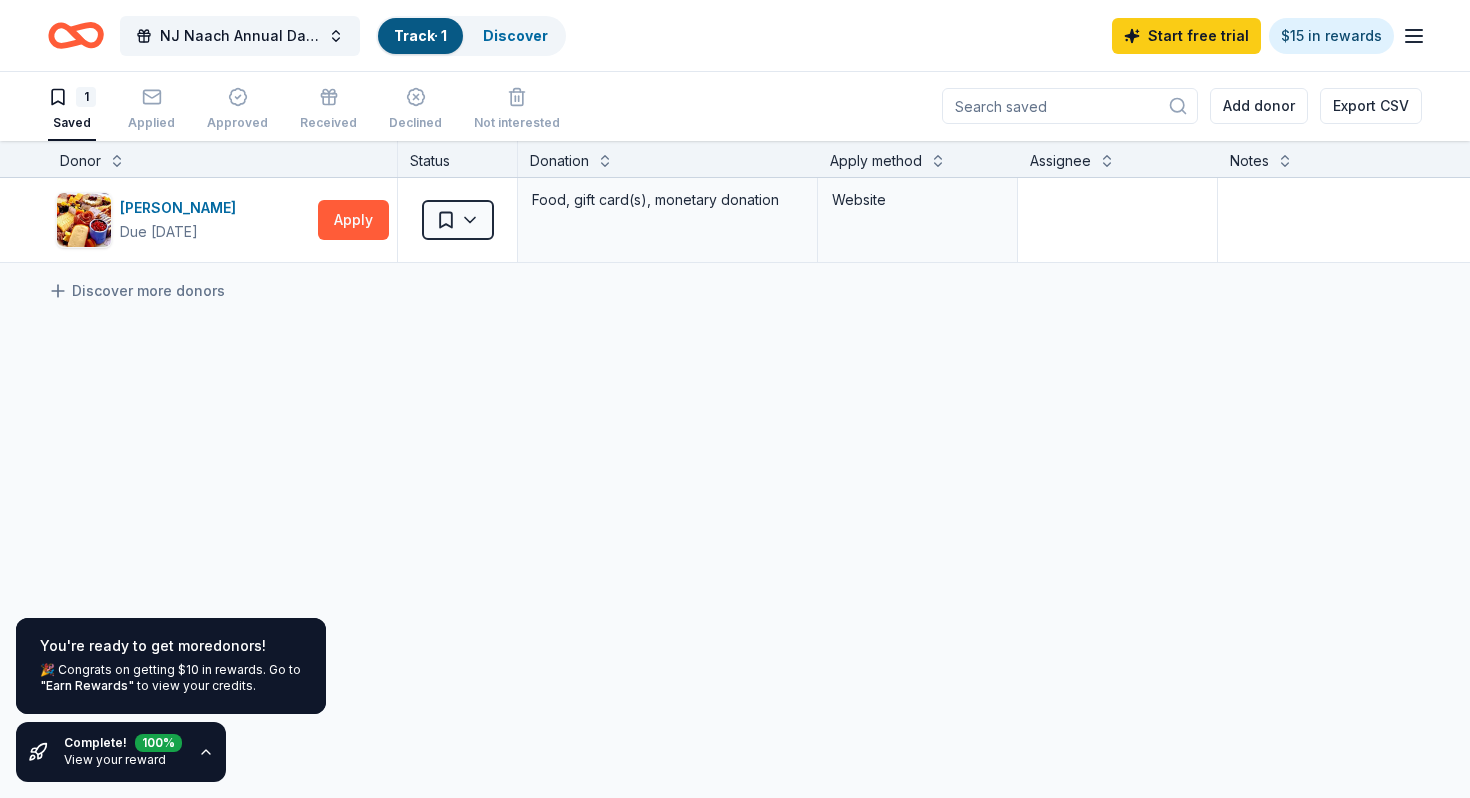 click 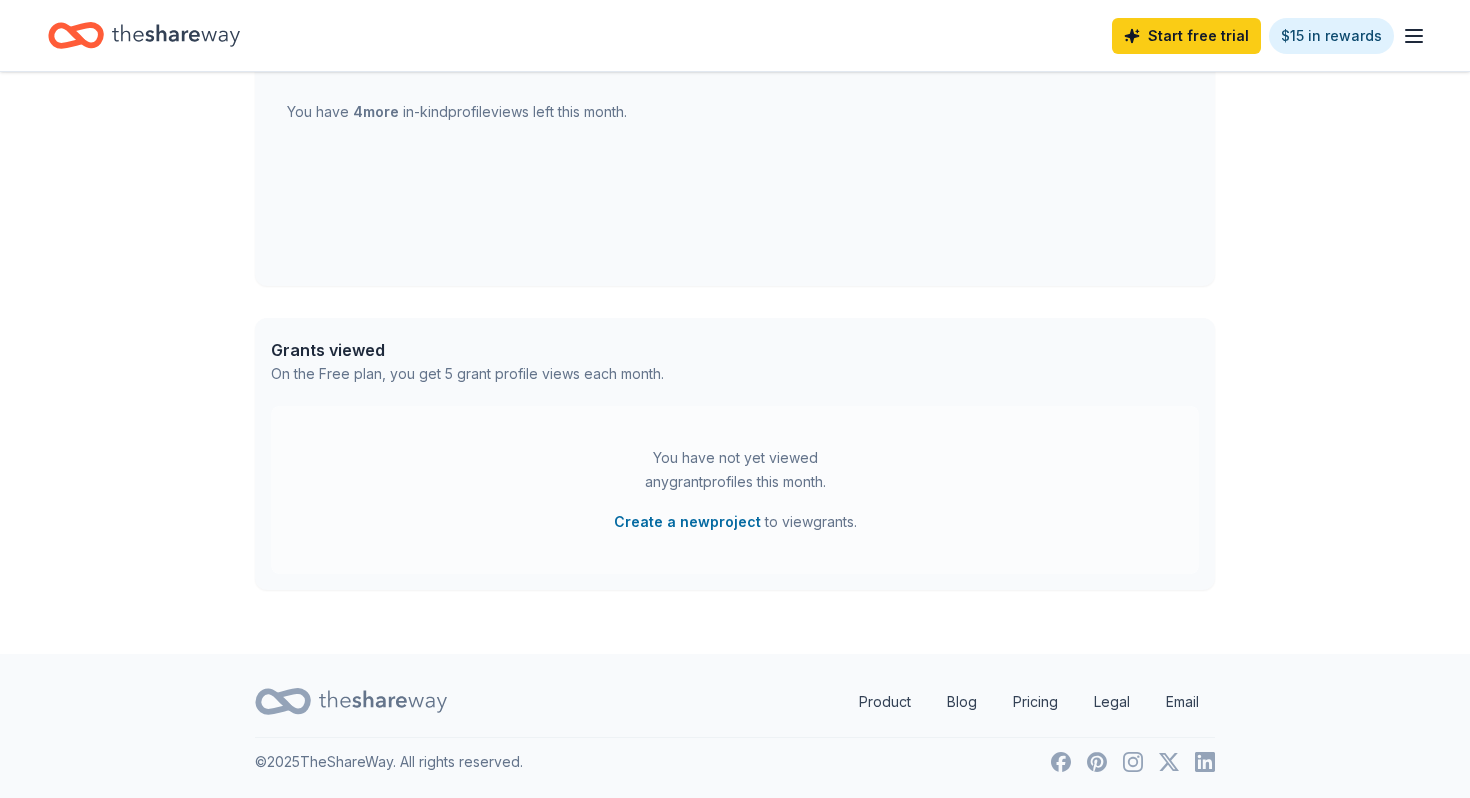 scroll, scrollTop: 0, scrollLeft: 0, axis: both 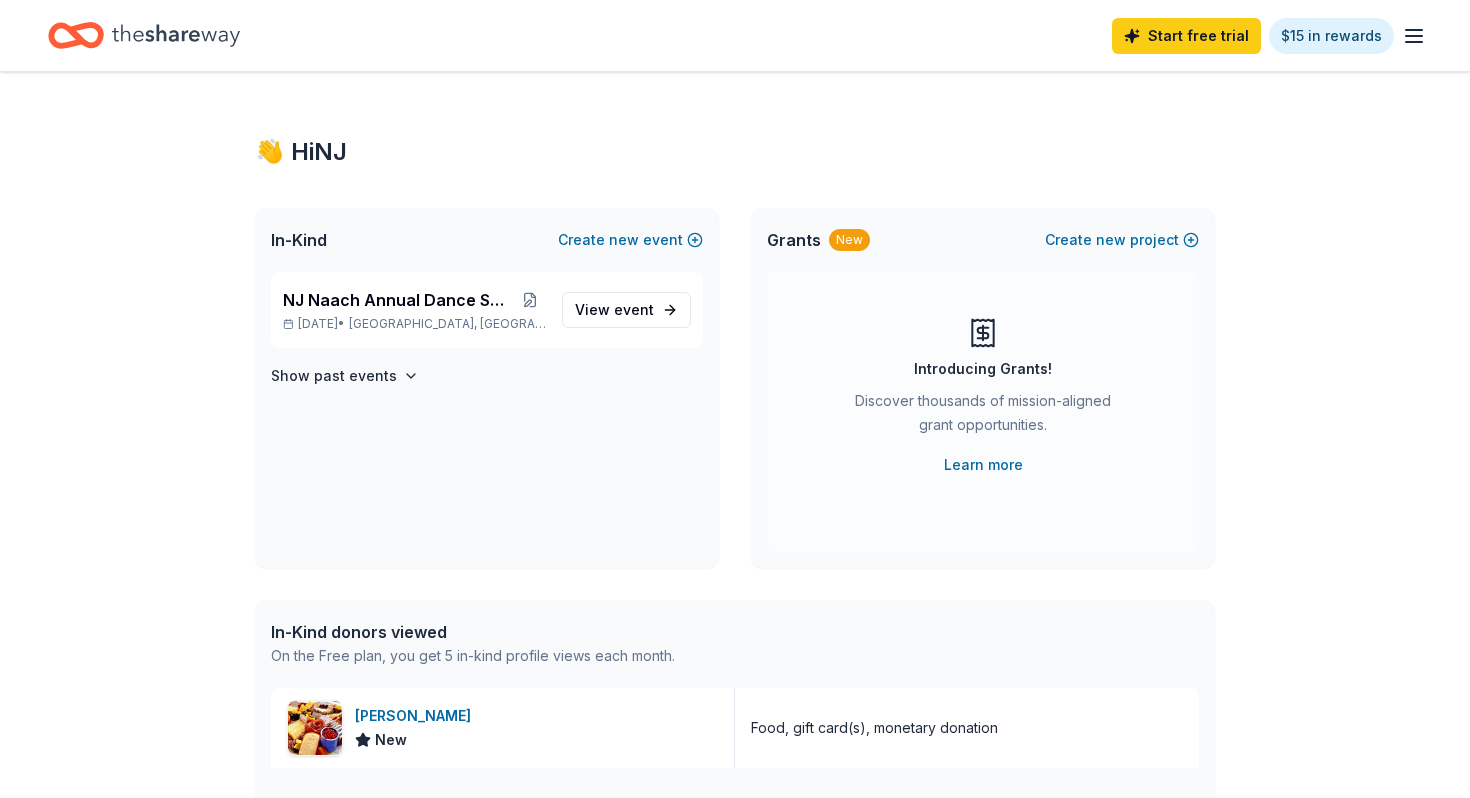 click 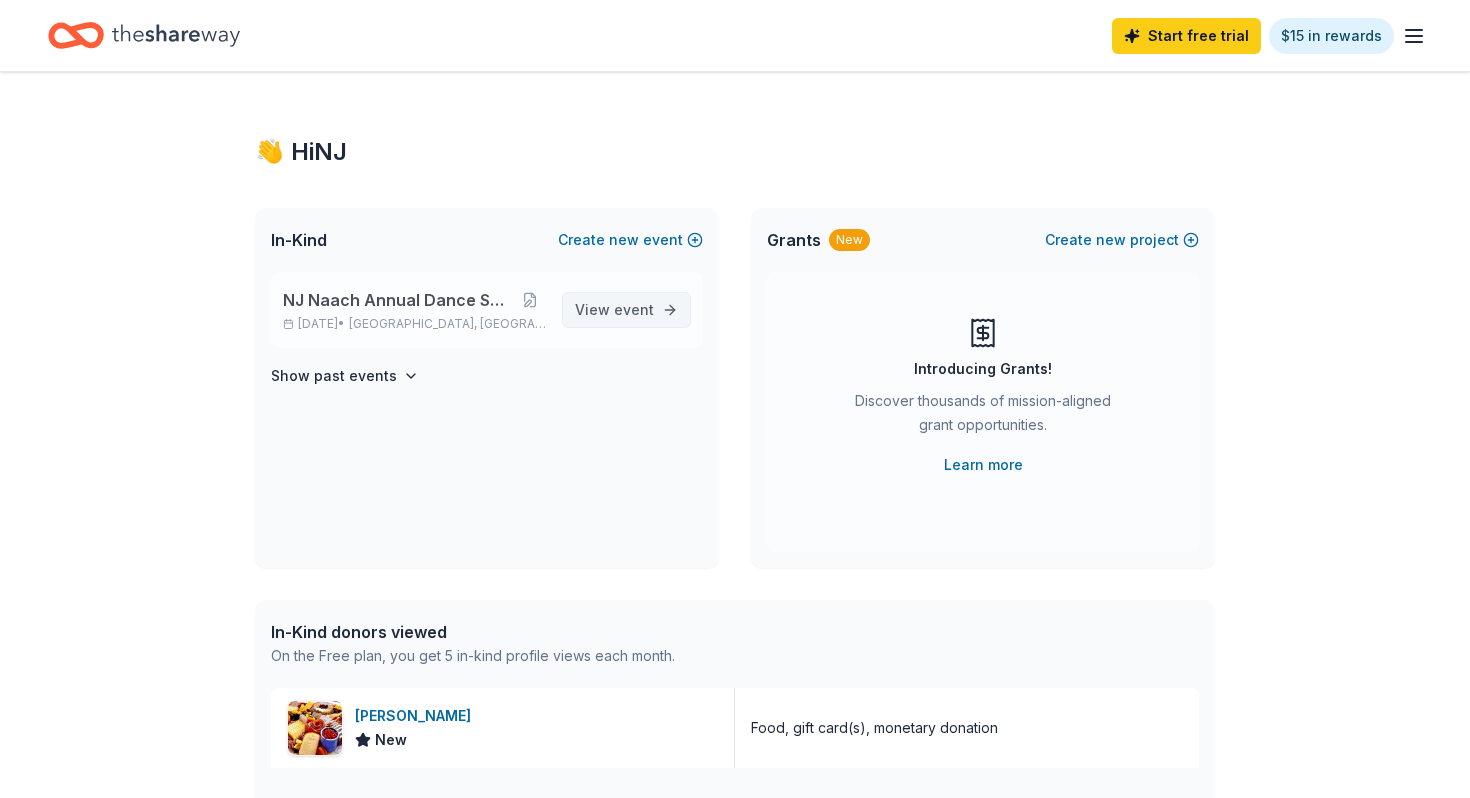 click on "event" at bounding box center (634, 309) 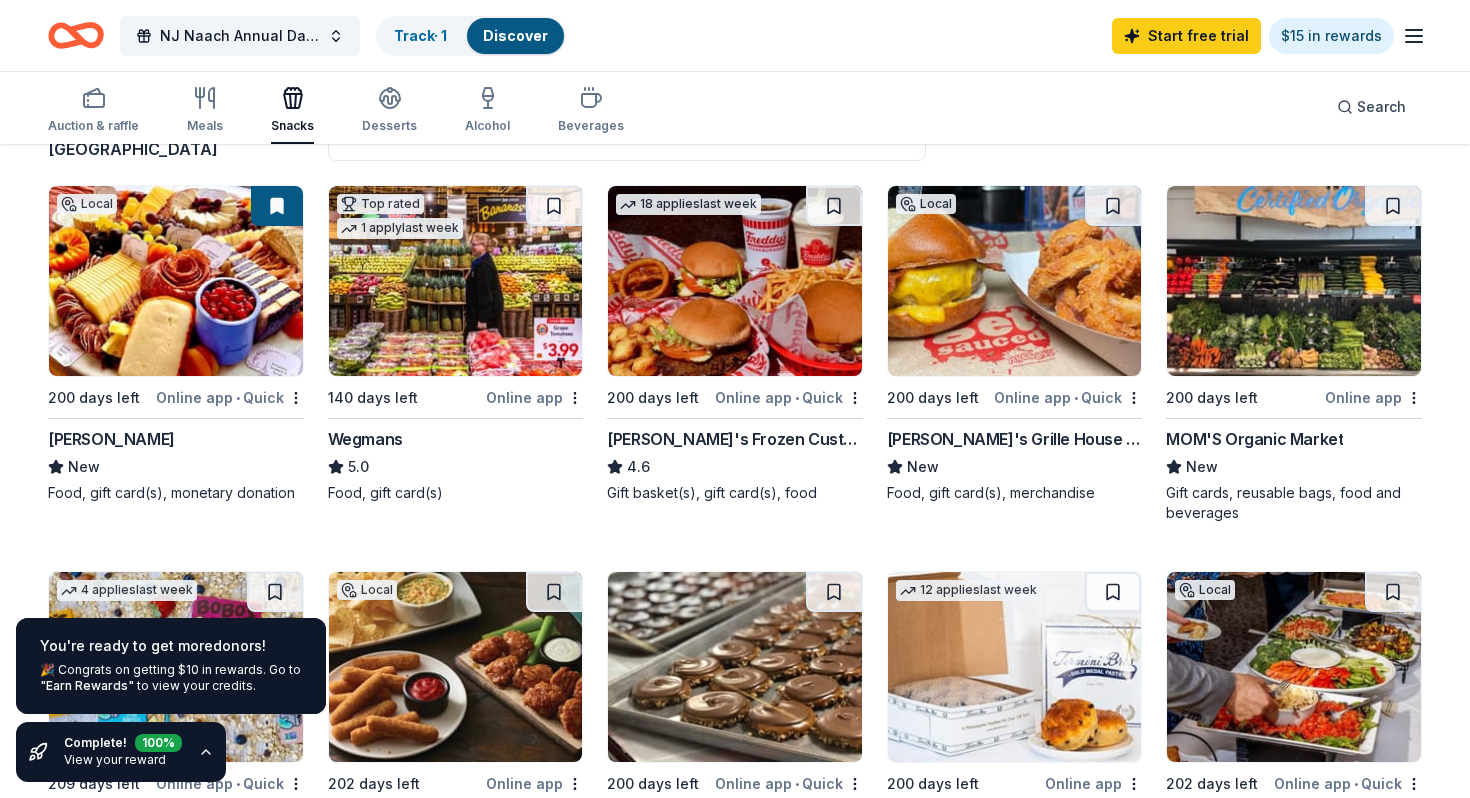 scroll, scrollTop: 0, scrollLeft: 0, axis: both 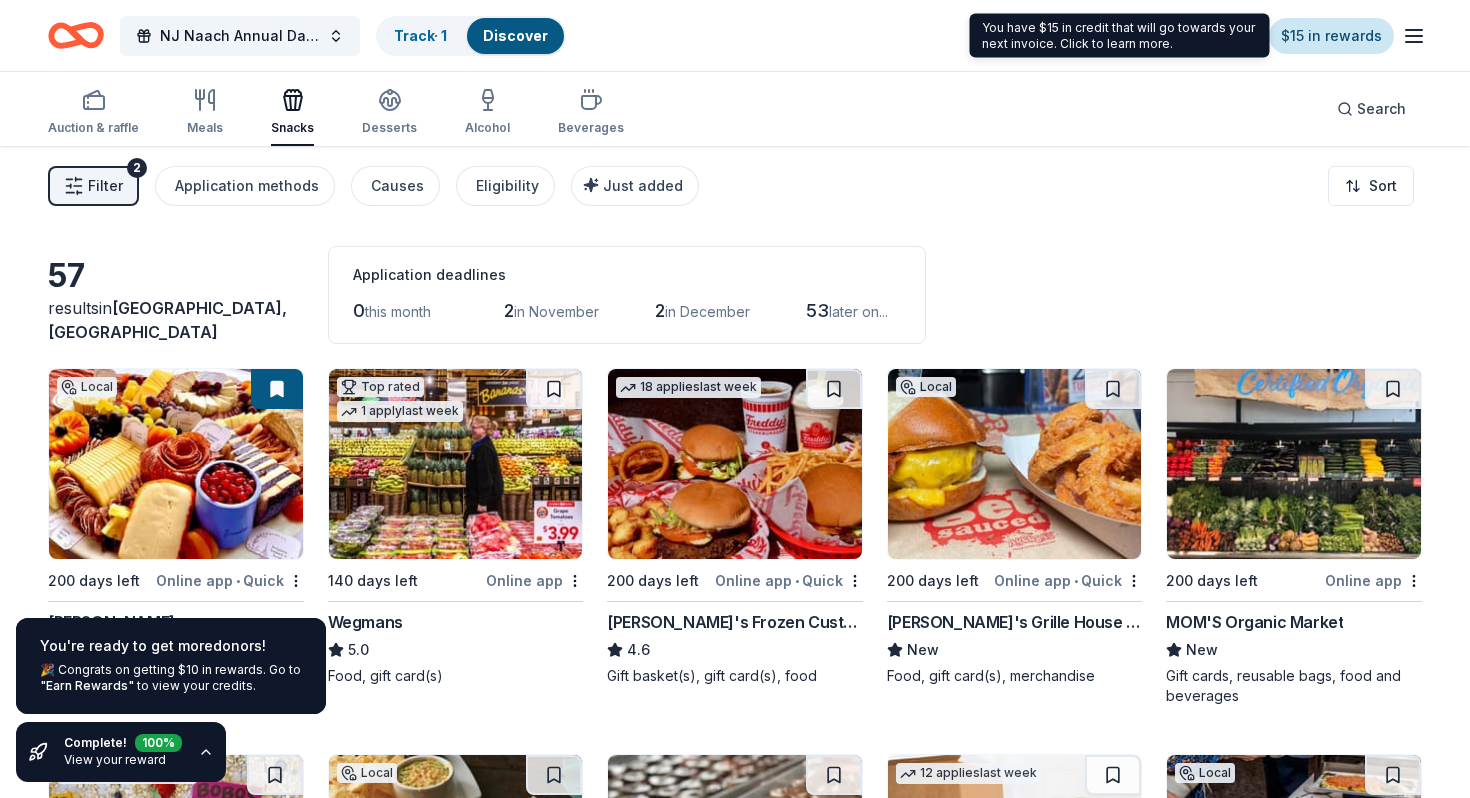 click on "$15 in rewards" at bounding box center (1331, 36) 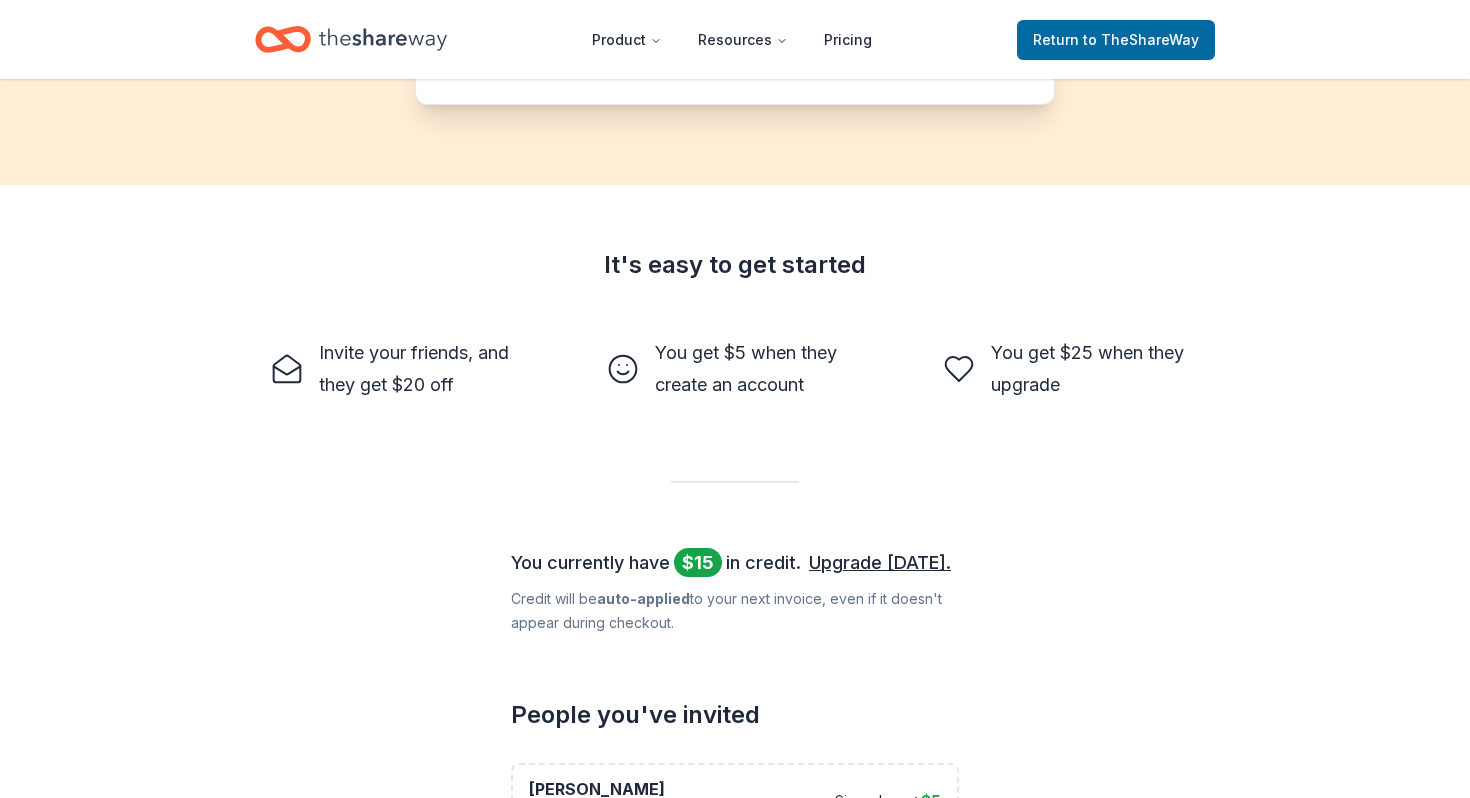 scroll, scrollTop: 0, scrollLeft: 0, axis: both 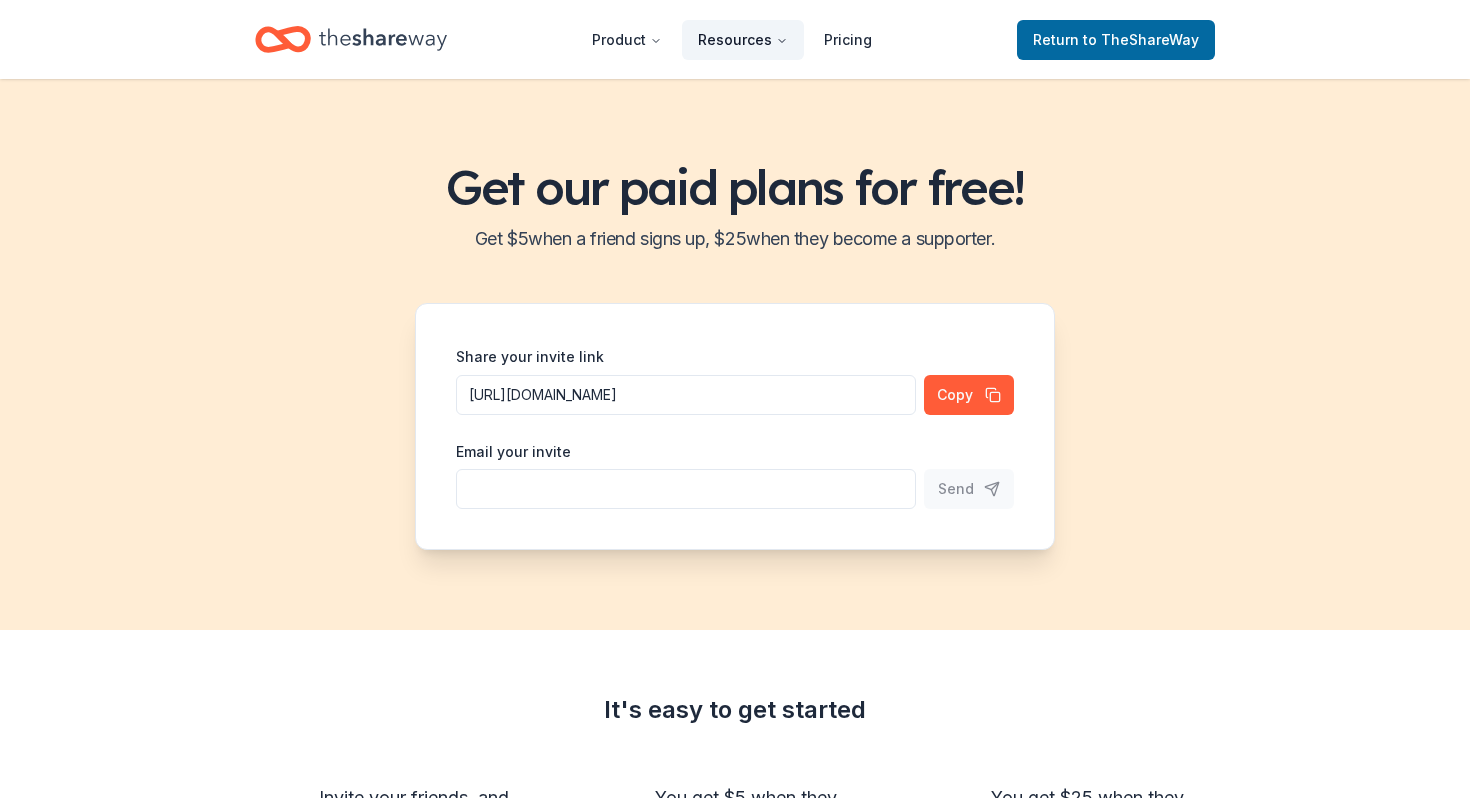 click on "Resources" at bounding box center [743, 40] 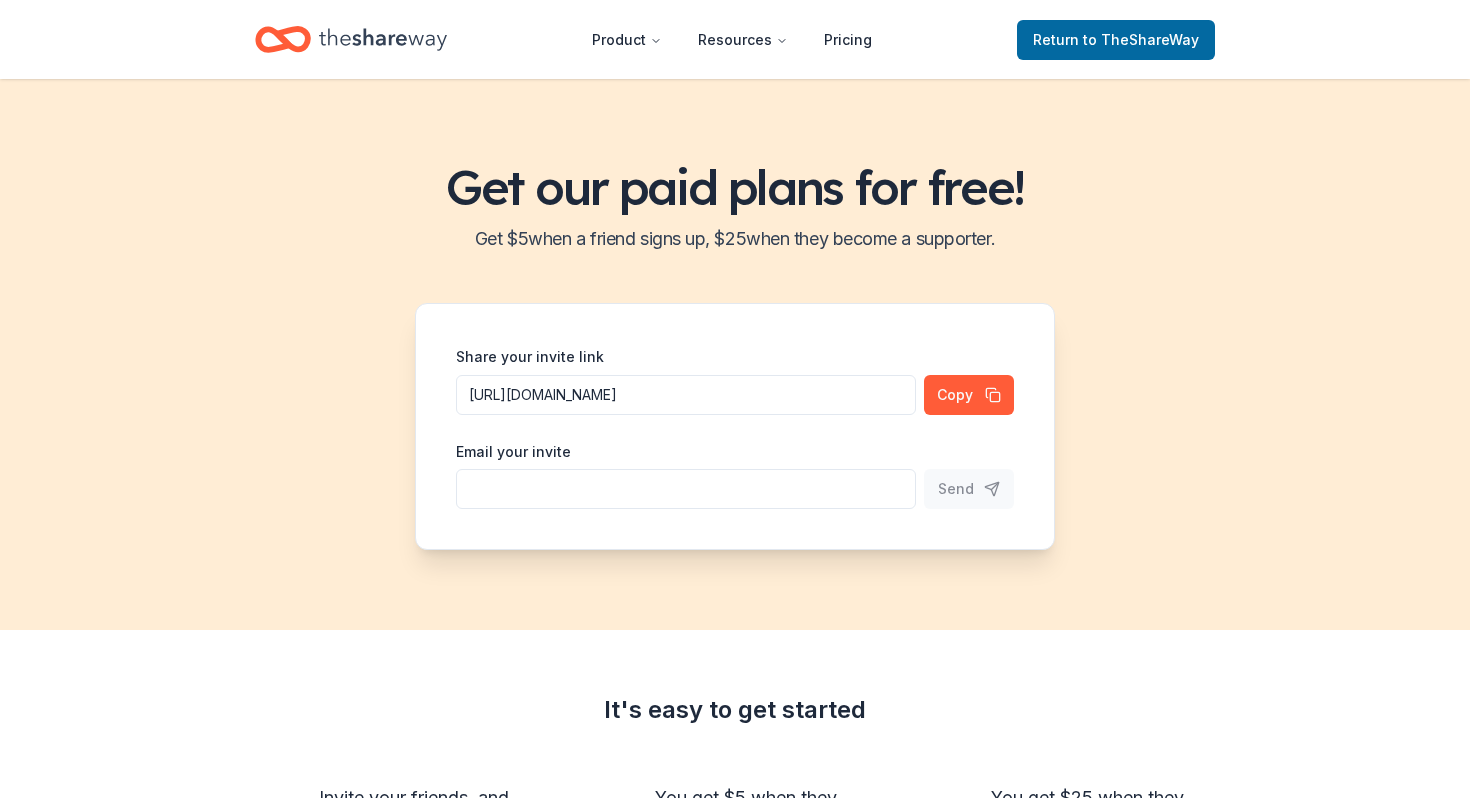click 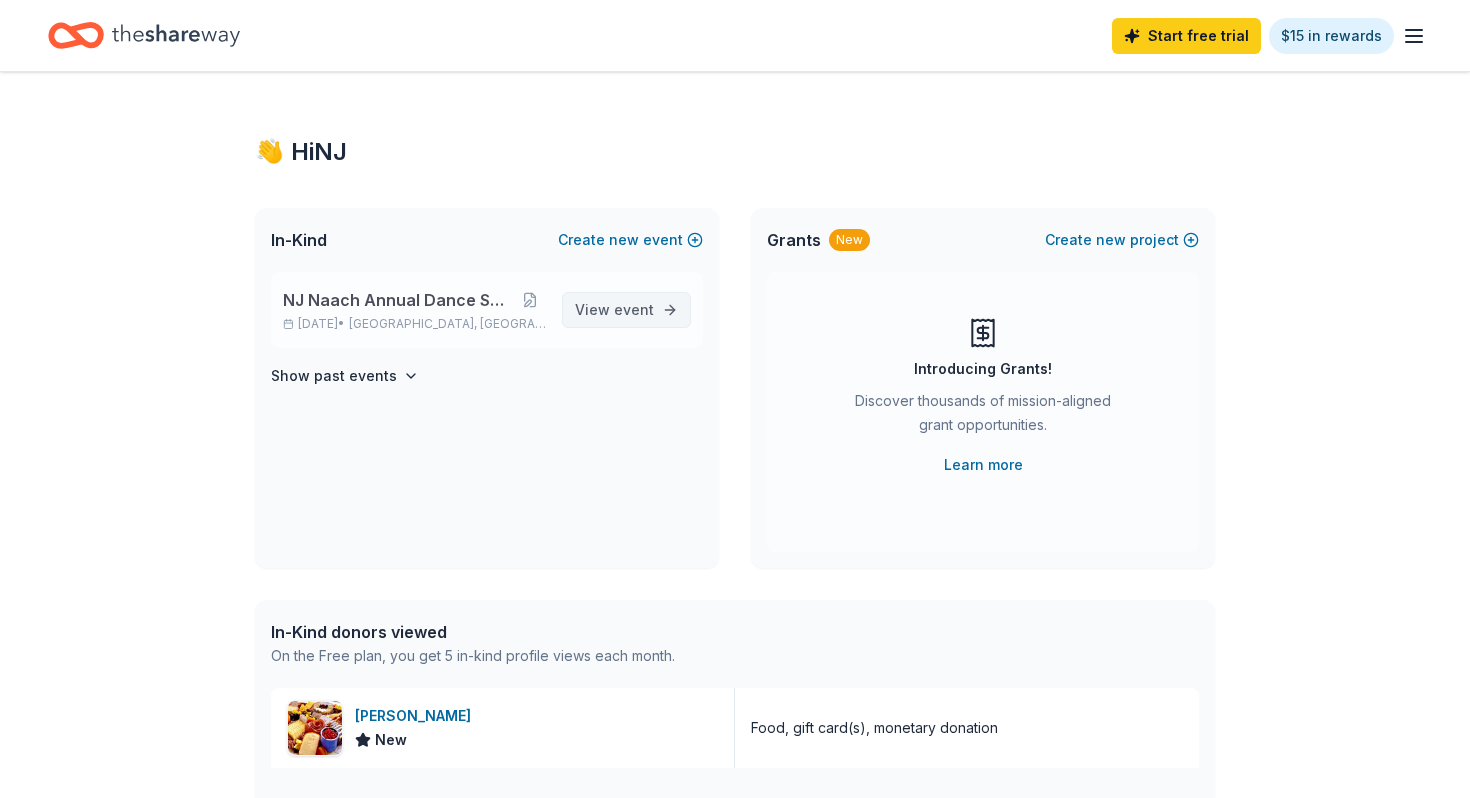 click on "View   event" at bounding box center (614, 310) 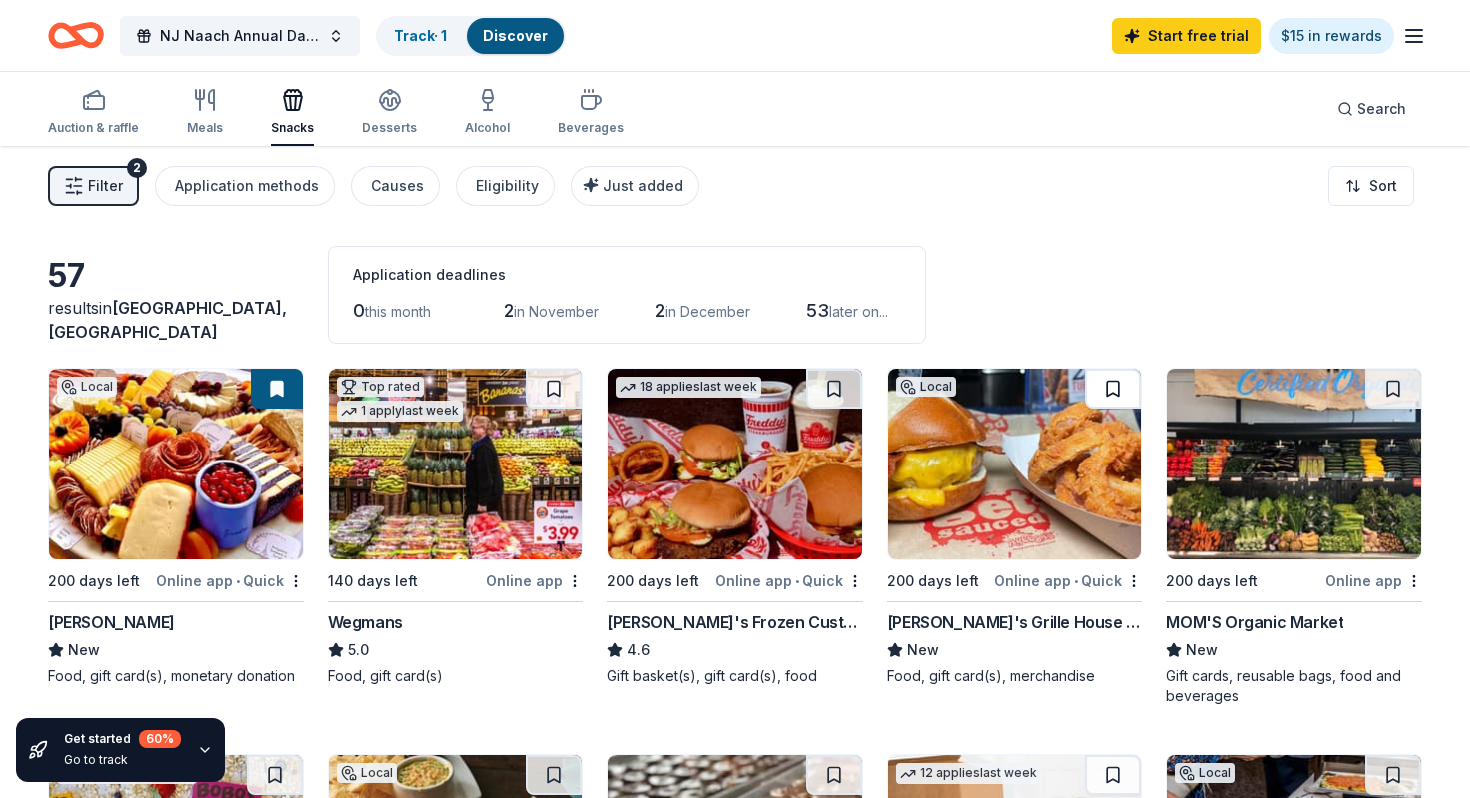 click at bounding box center (1113, 389) 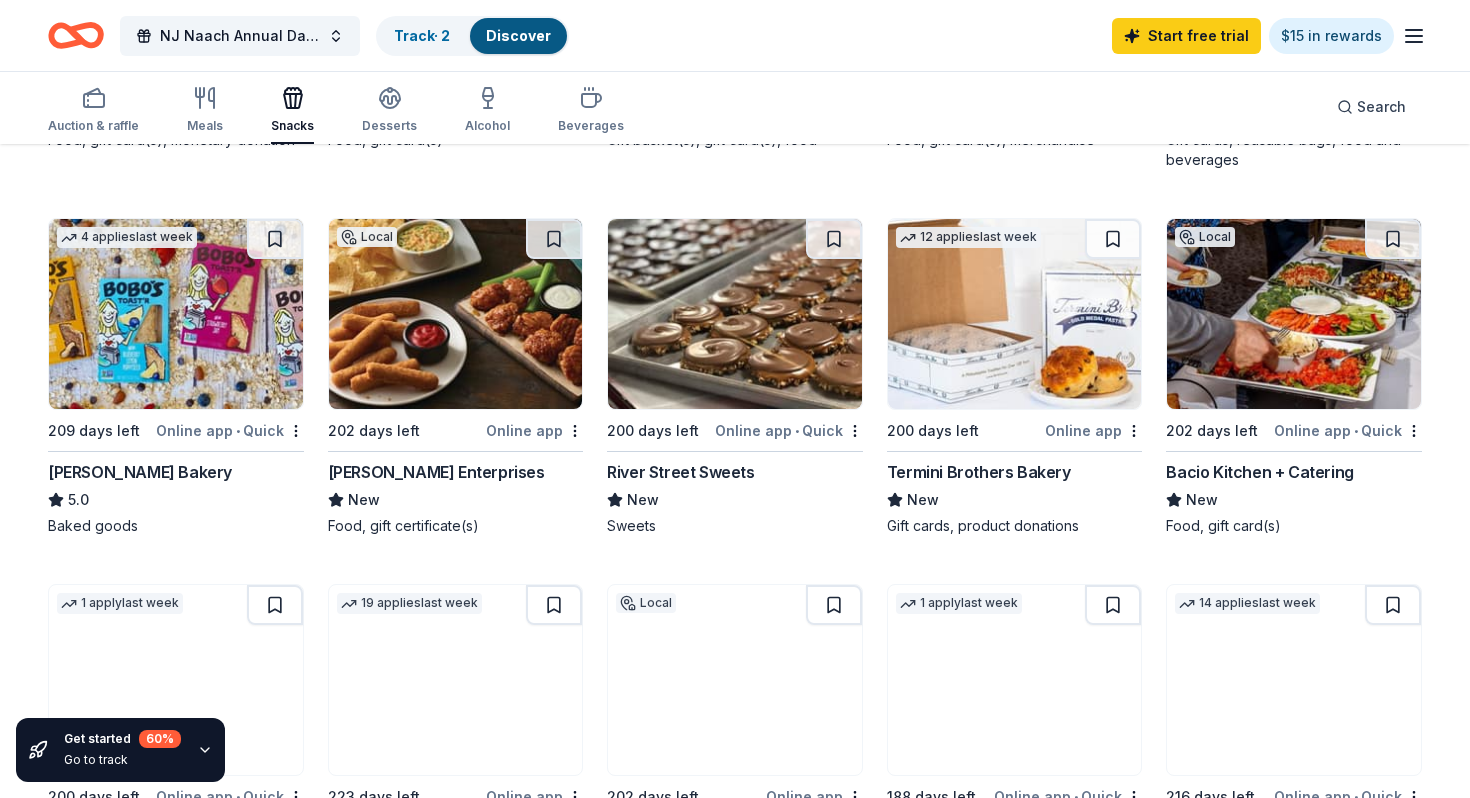 scroll, scrollTop: 542, scrollLeft: 0, axis: vertical 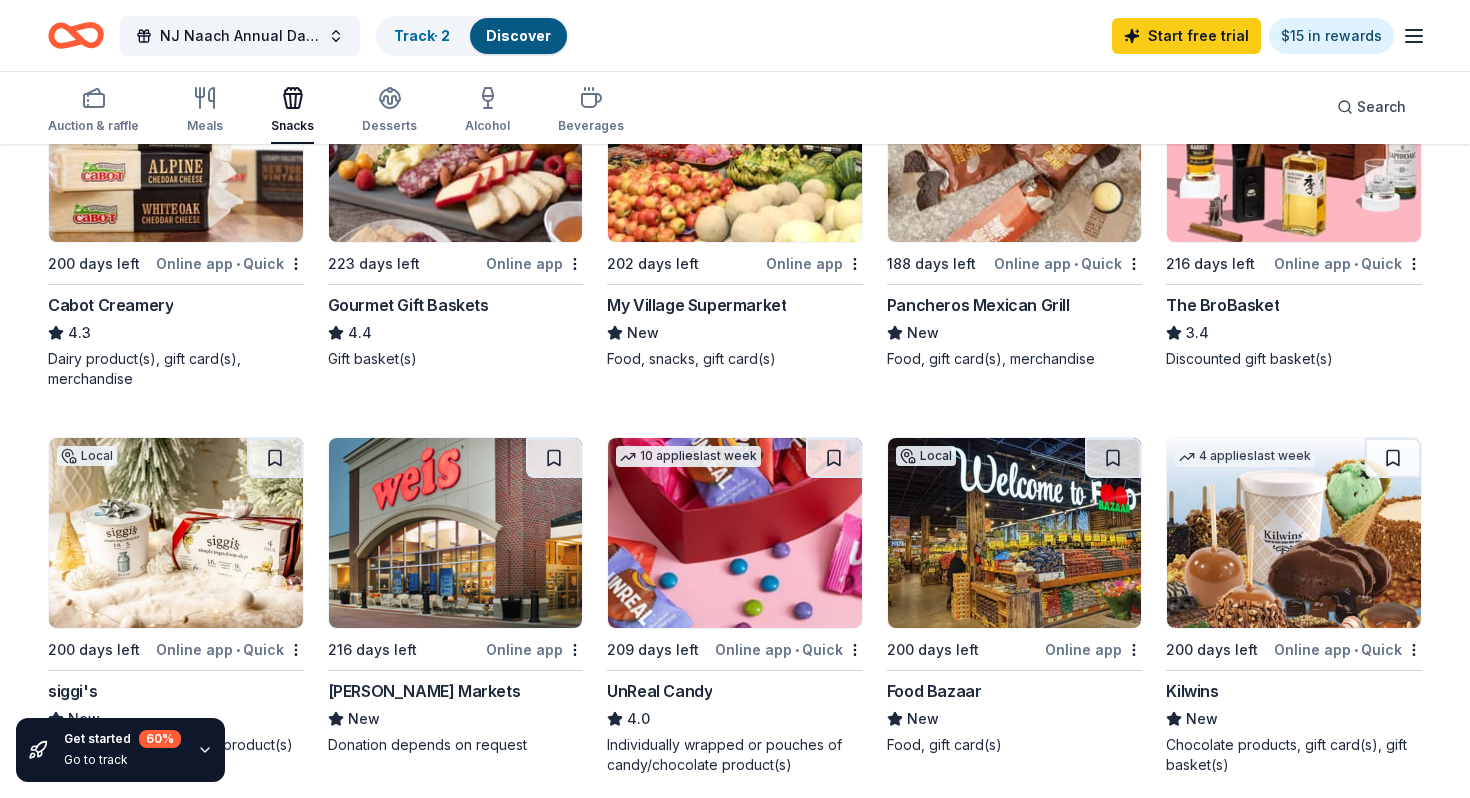click 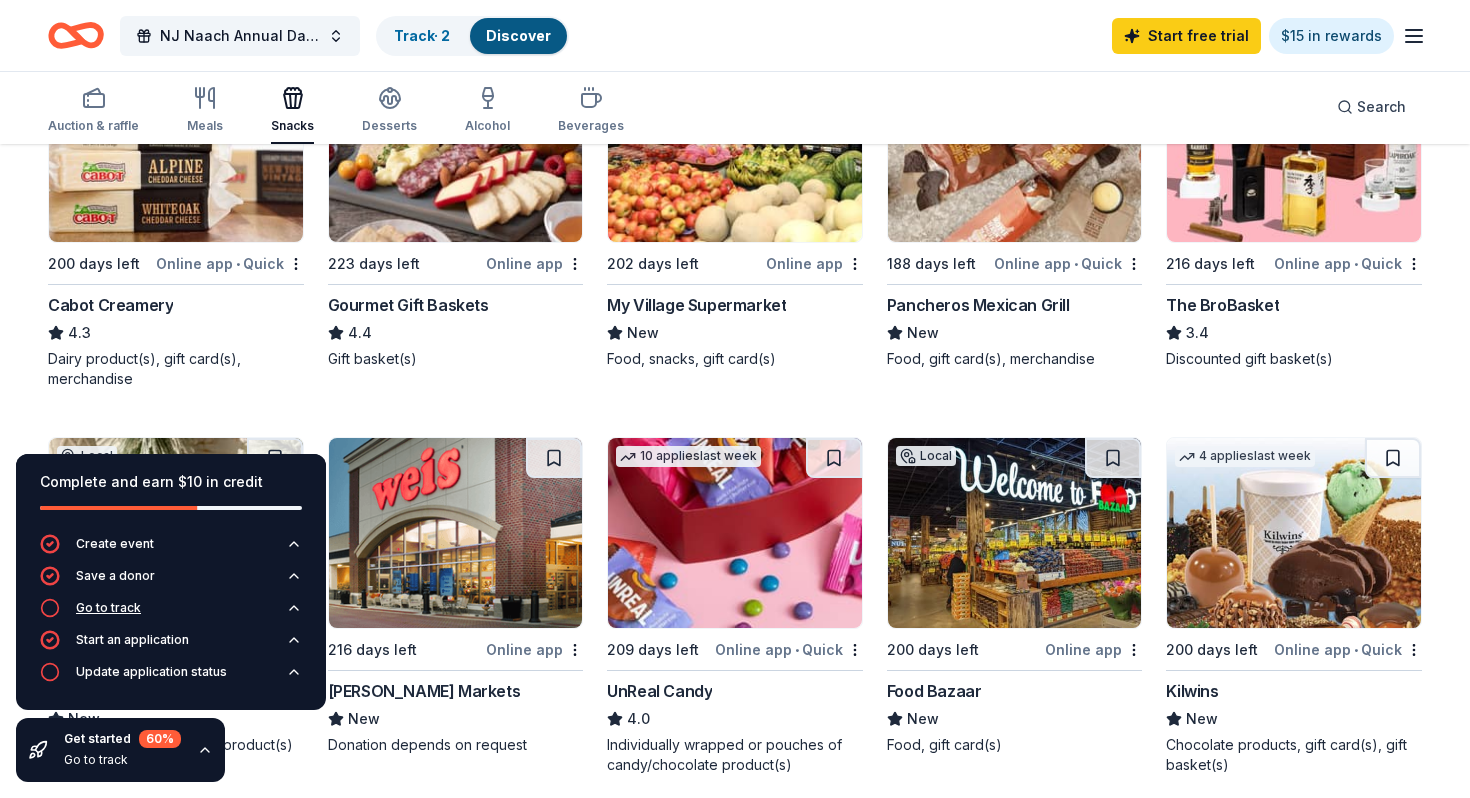 click 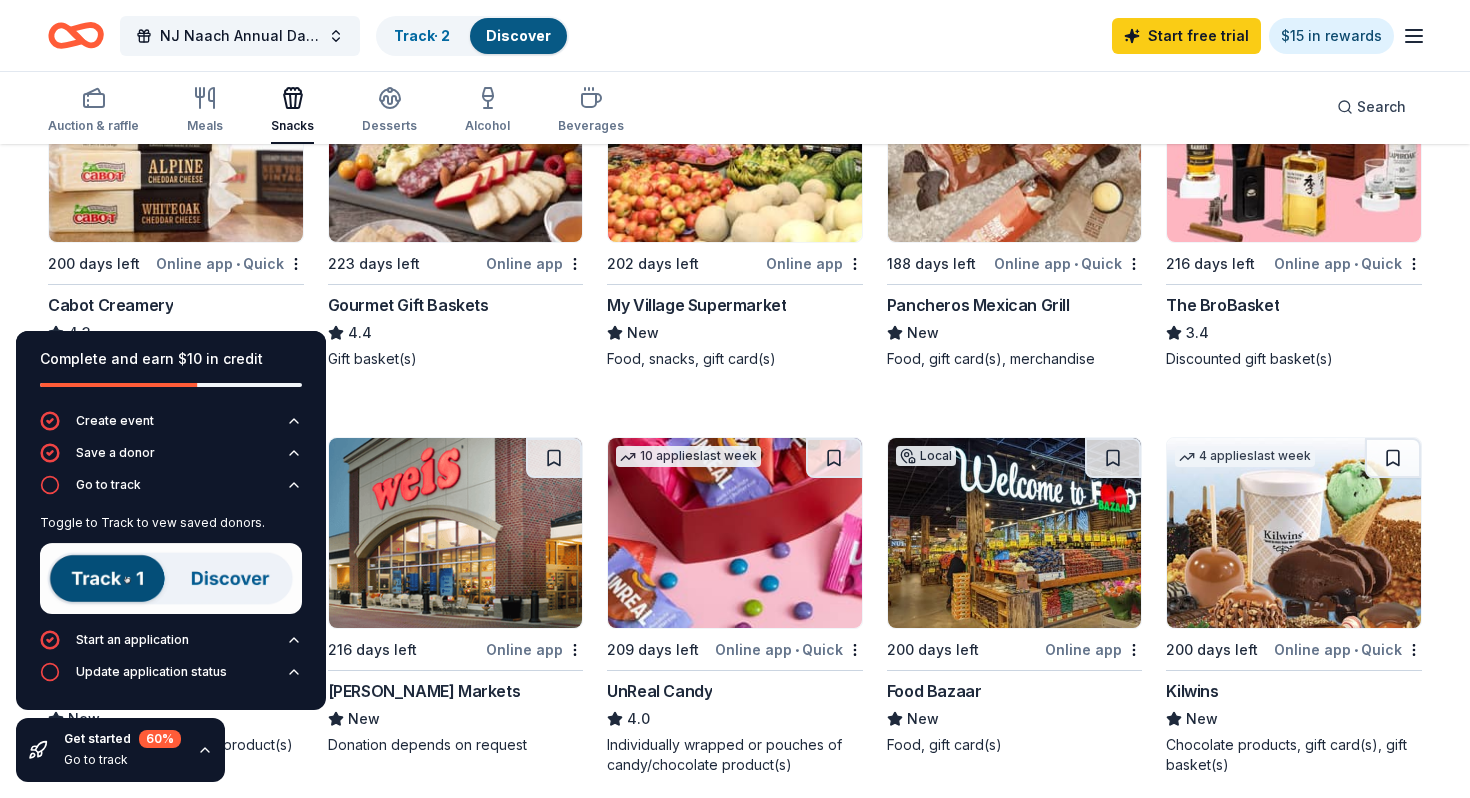 click on "Create event Save a donor Go to track Toggle to Track to vew saved donors. Start an application Update application status" at bounding box center [171, 560] 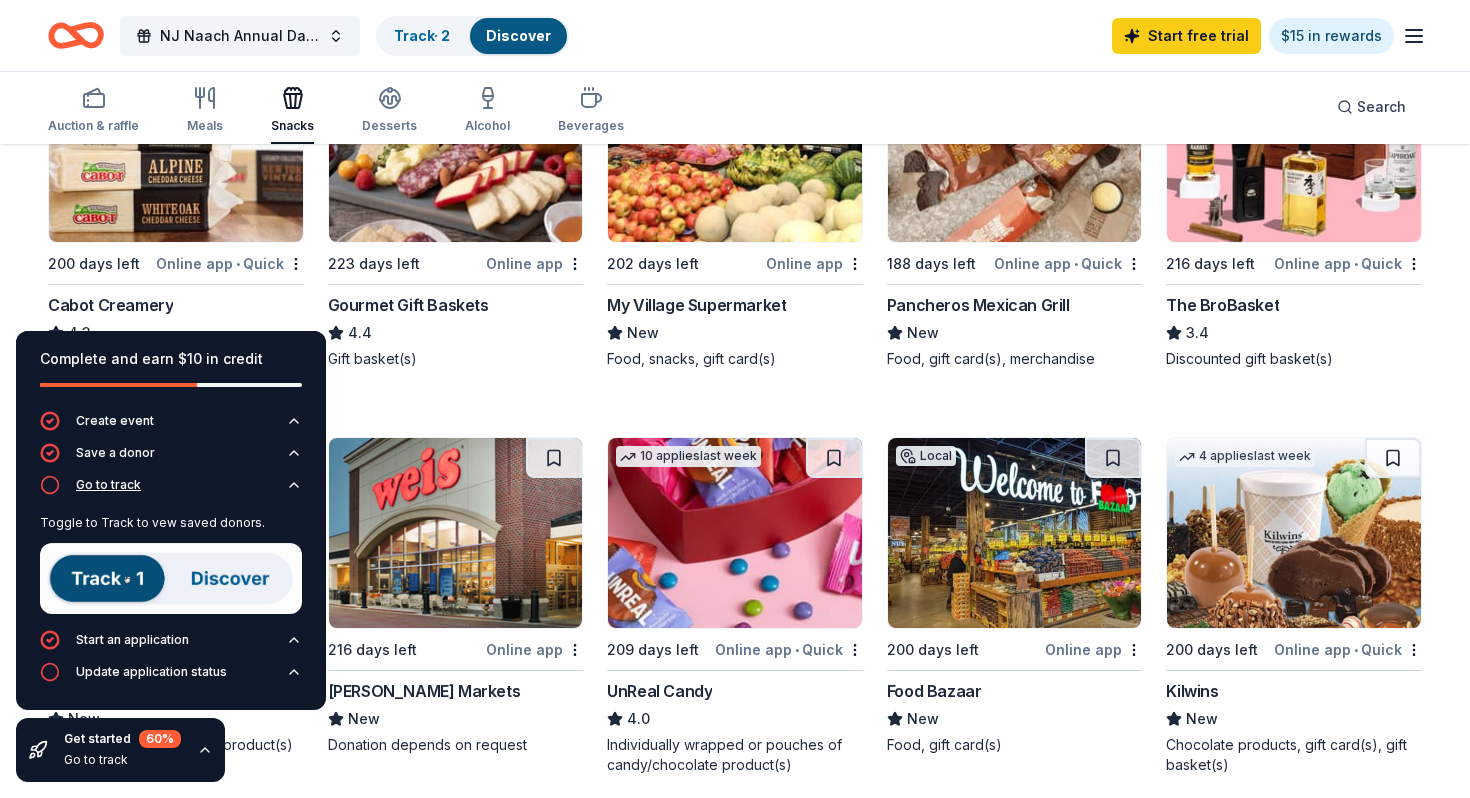 click 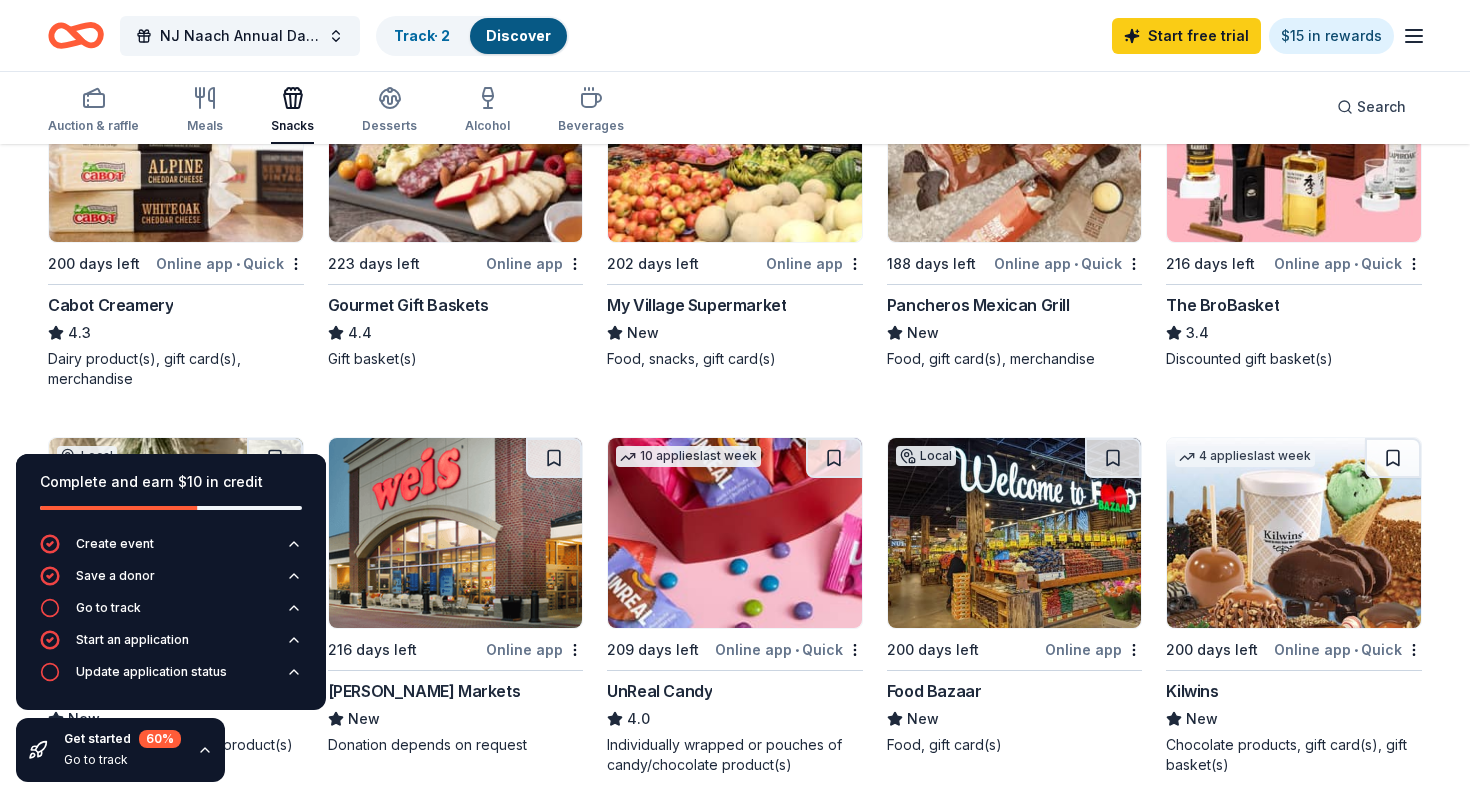 click on "57 results  in  Edison, NJ Application deadlines 0  this month 2  in November 2  in December 53  later on... Local 200 days left Online app • Quick Fritz's New Food, gift card(s), monetary donation Top rated 1   apply  last week 140 days left Online app Wegmans 5.0 Food, gift card(s) 18   applies  last week 200 days left Online app • Quick Freddy's Frozen Custard & Steakburgers 4.6 Gift basket(s), gift card(s), food Local 200 days left Online app • Quick Arooga's Grille House & Sports Bar New Food, gift card(s), merchandise 200 days left Online app MOM'S Organic Market New Gift cards, reusable bags, food and beverages 4   applies  last week 209 days left Online app • Quick Bobo's Bakery 5.0 Baked goods  Local 202 days left Online app Doherty Enterprises New Food, gift certificate(s) 200 days left Online app • Quick River Street Sweets New Sweets 12   applies  last week 200 days left Online app Termini Brothers Bakery New Gift cards, product donations Local 202 days left Online app • Quick New 1" at bounding box center (735, 351) 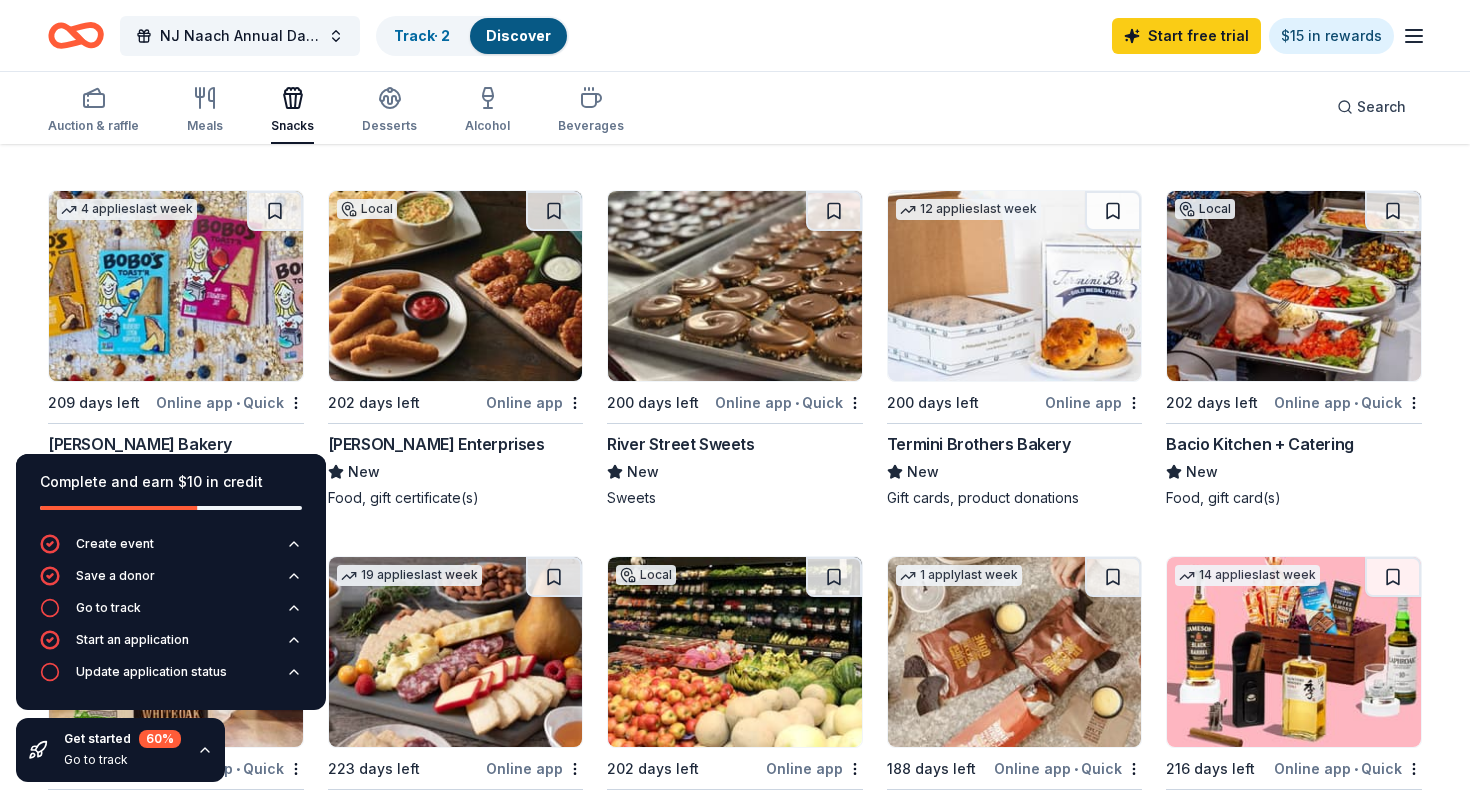 scroll, scrollTop: 566, scrollLeft: 0, axis: vertical 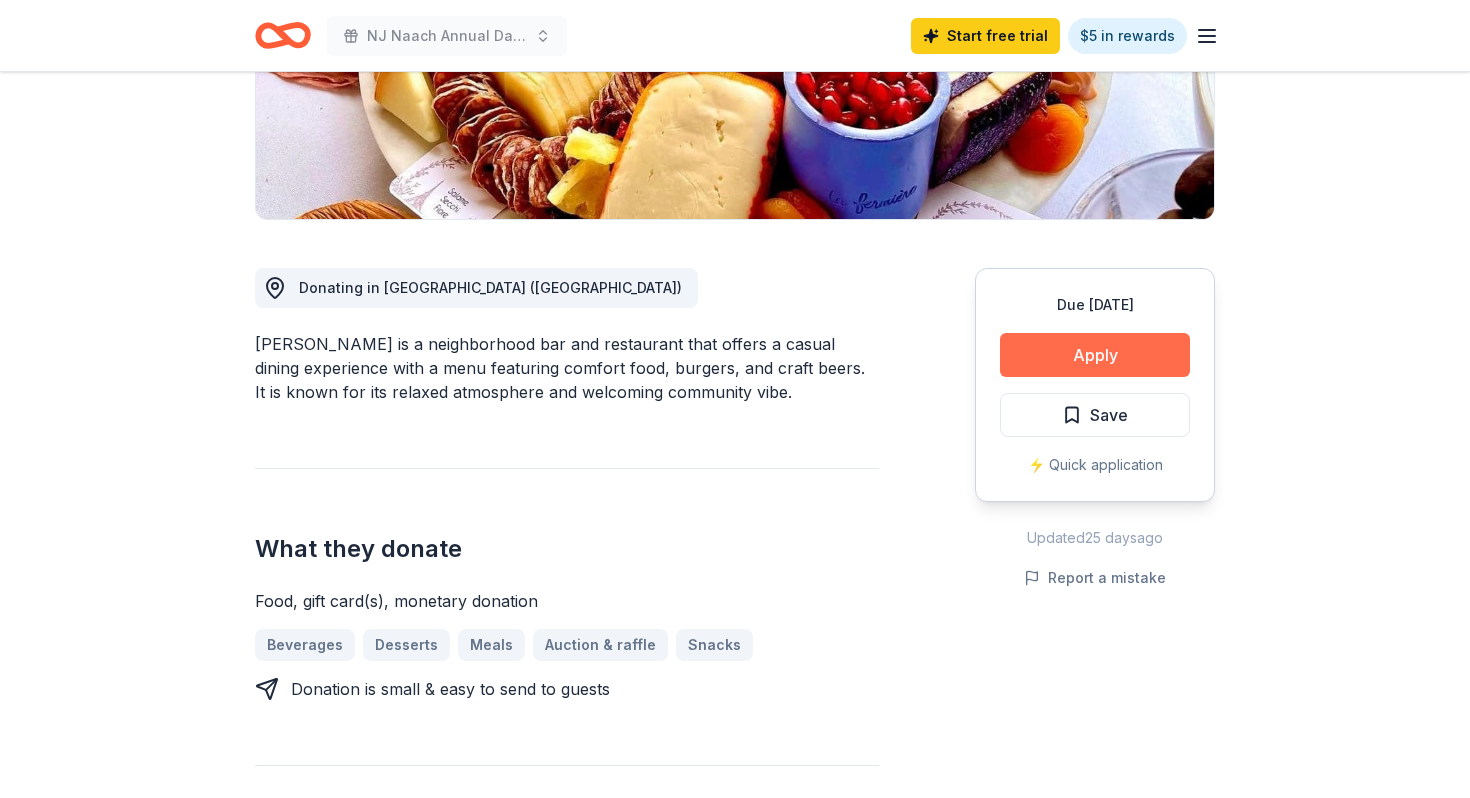 click on "Apply" at bounding box center (1095, 355) 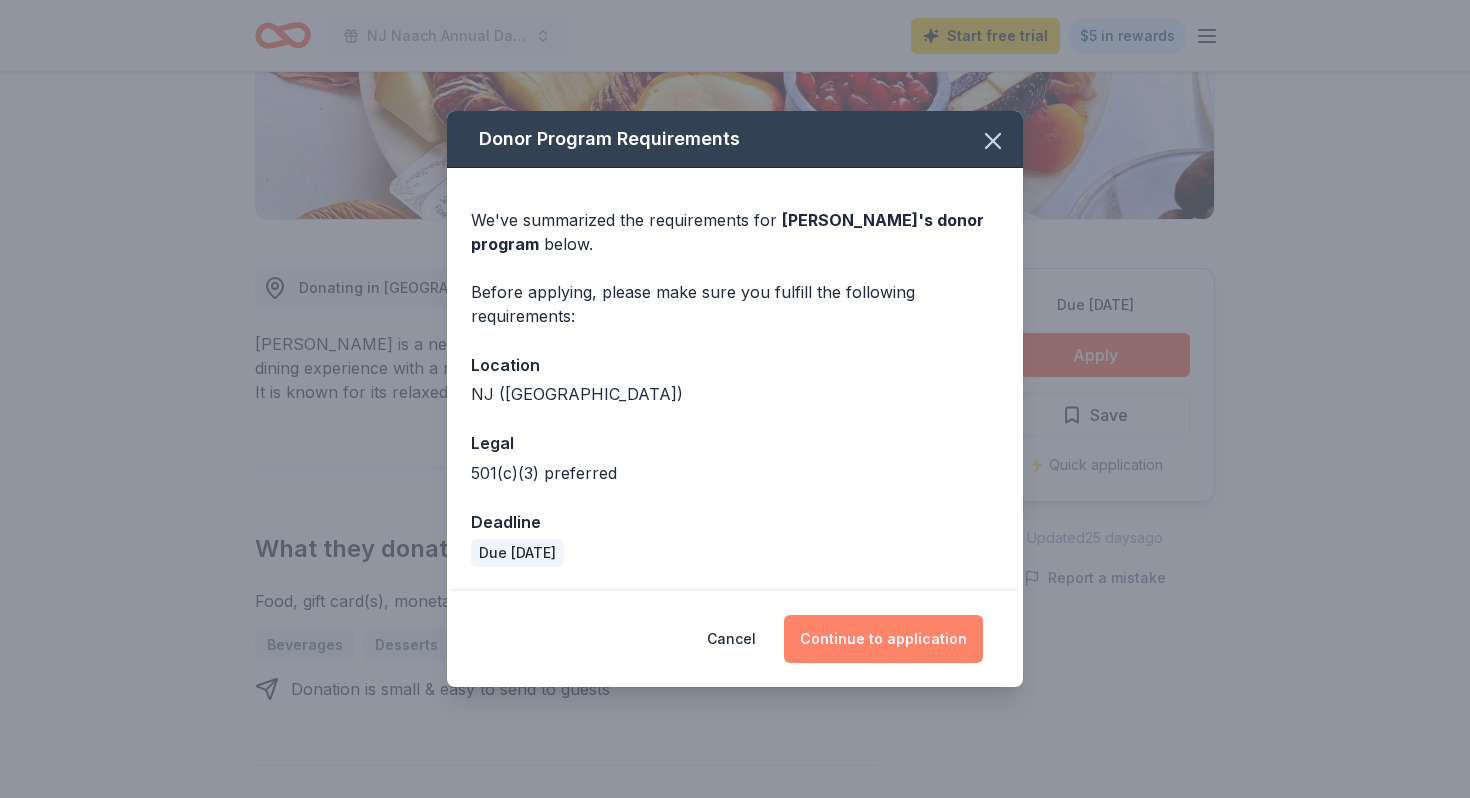 click on "Continue to application" at bounding box center (883, 639) 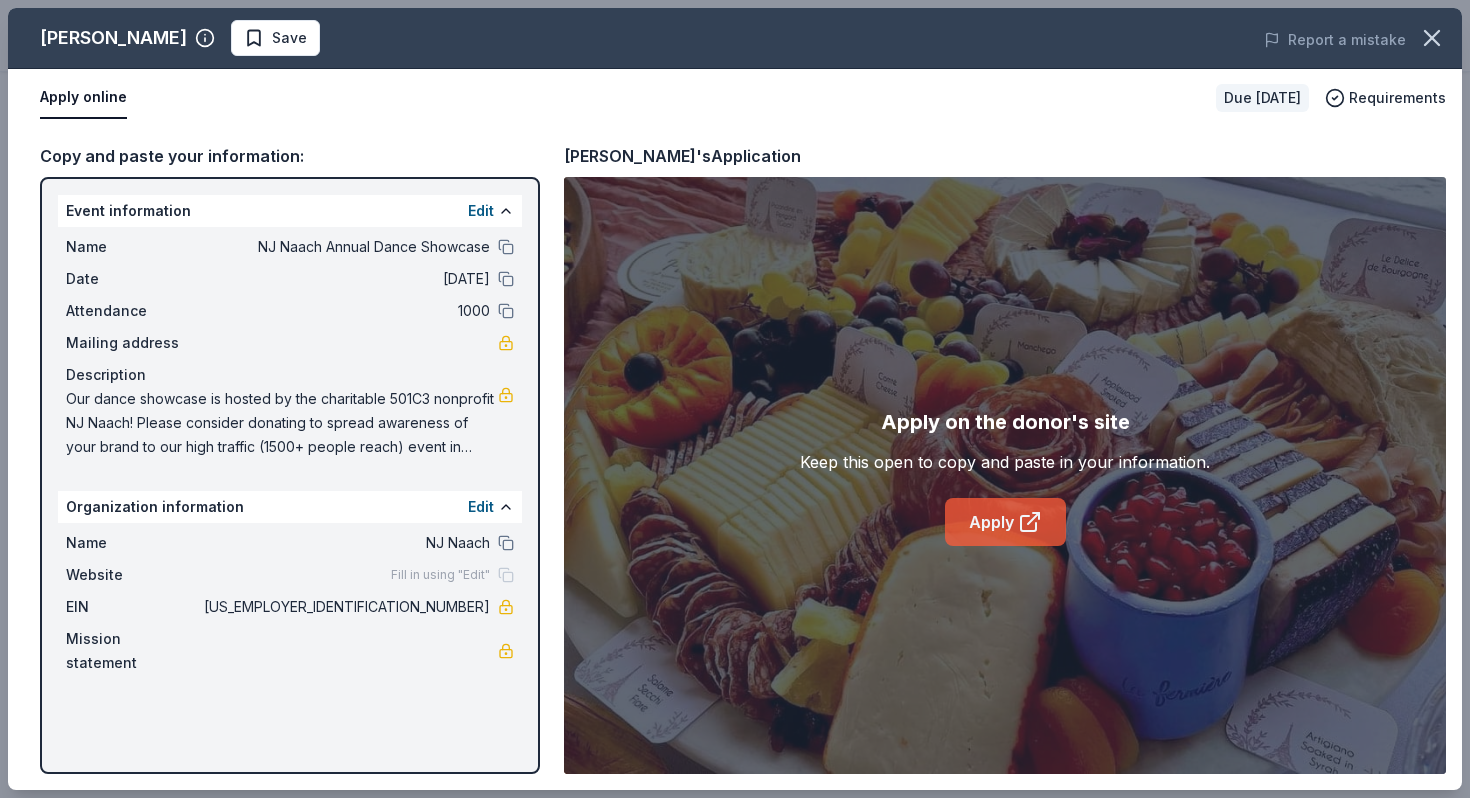 click on "Apply" at bounding box center (1005, 522) 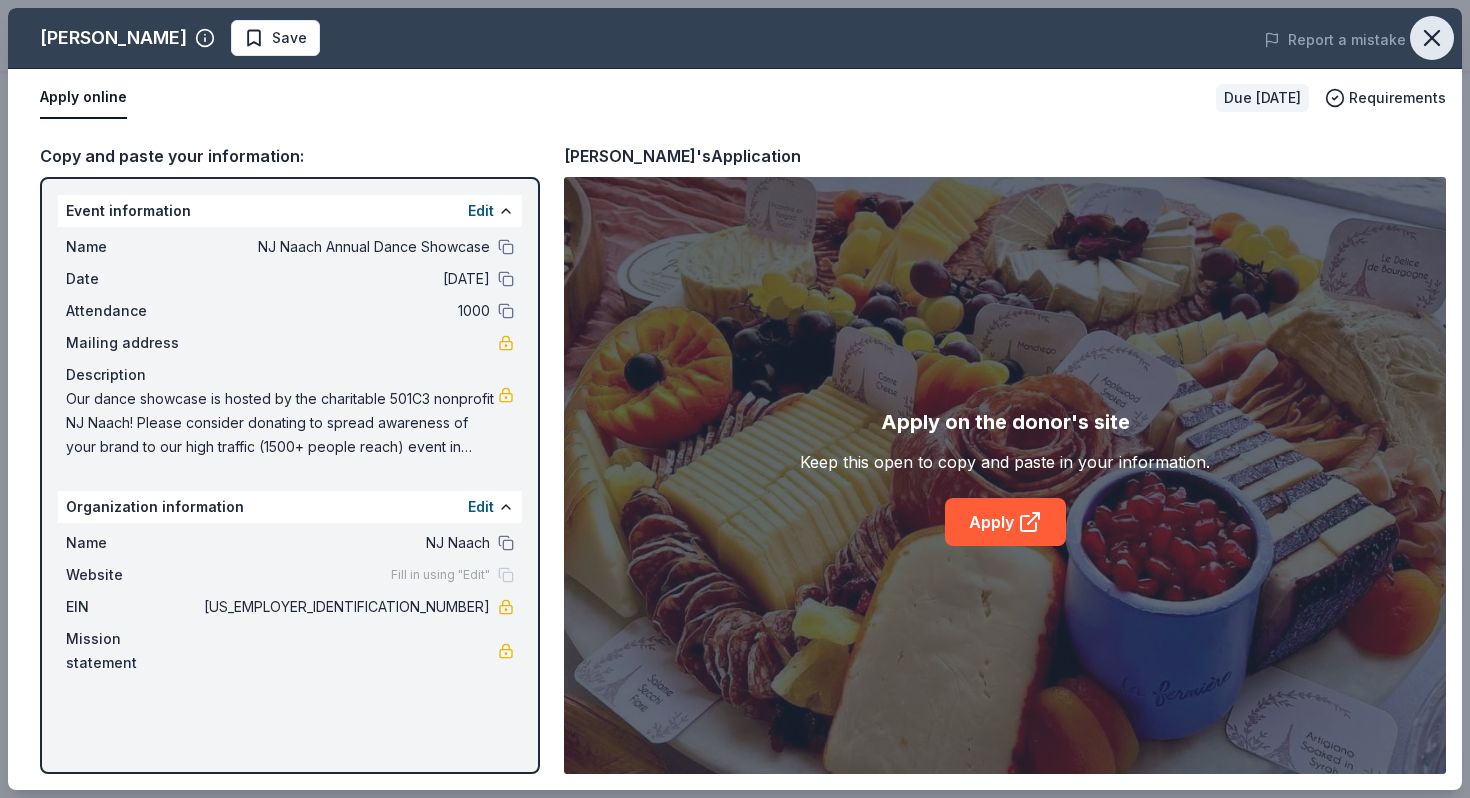 click 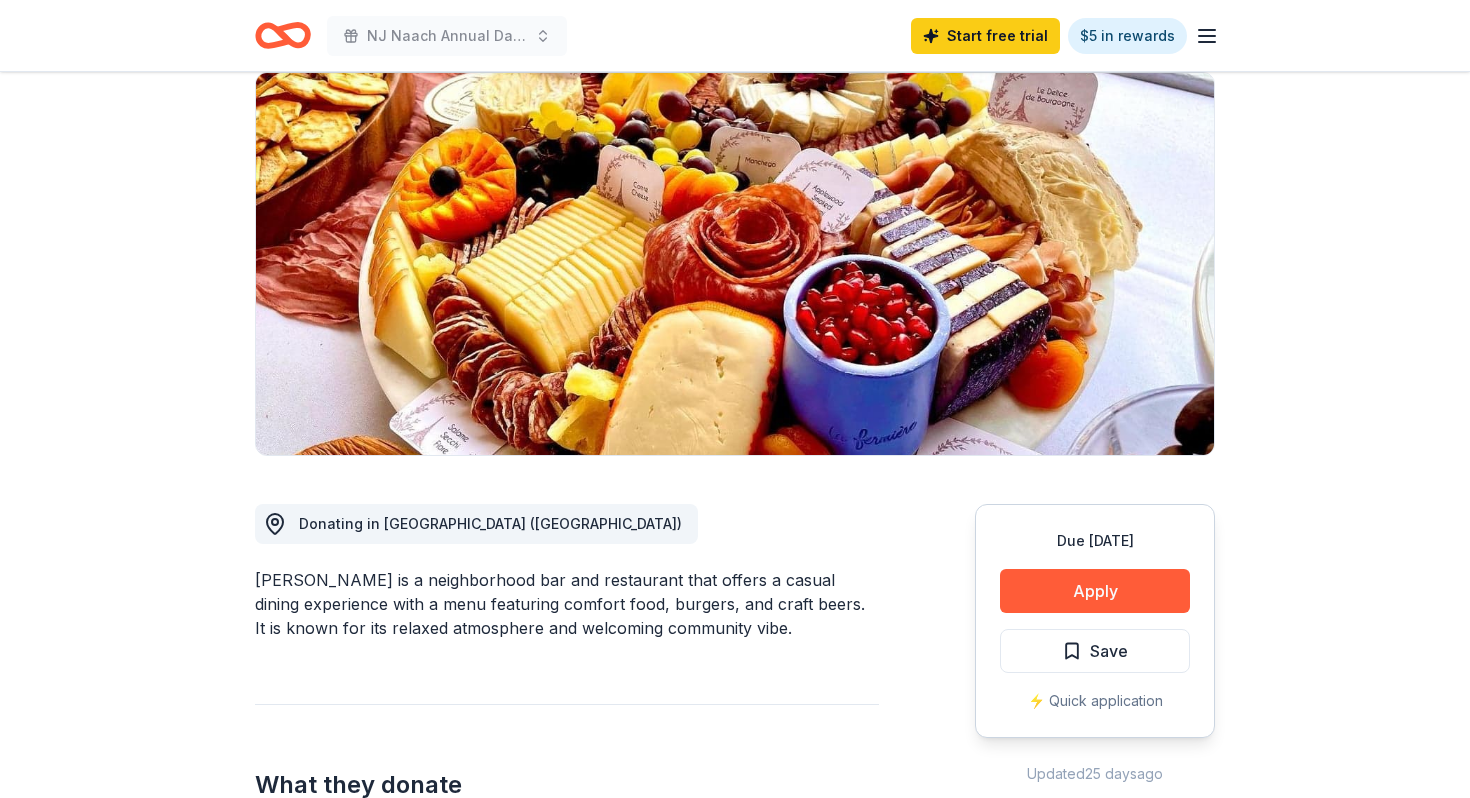 scroll, scrollTop: 0, scrollLeft: 0, axis: both 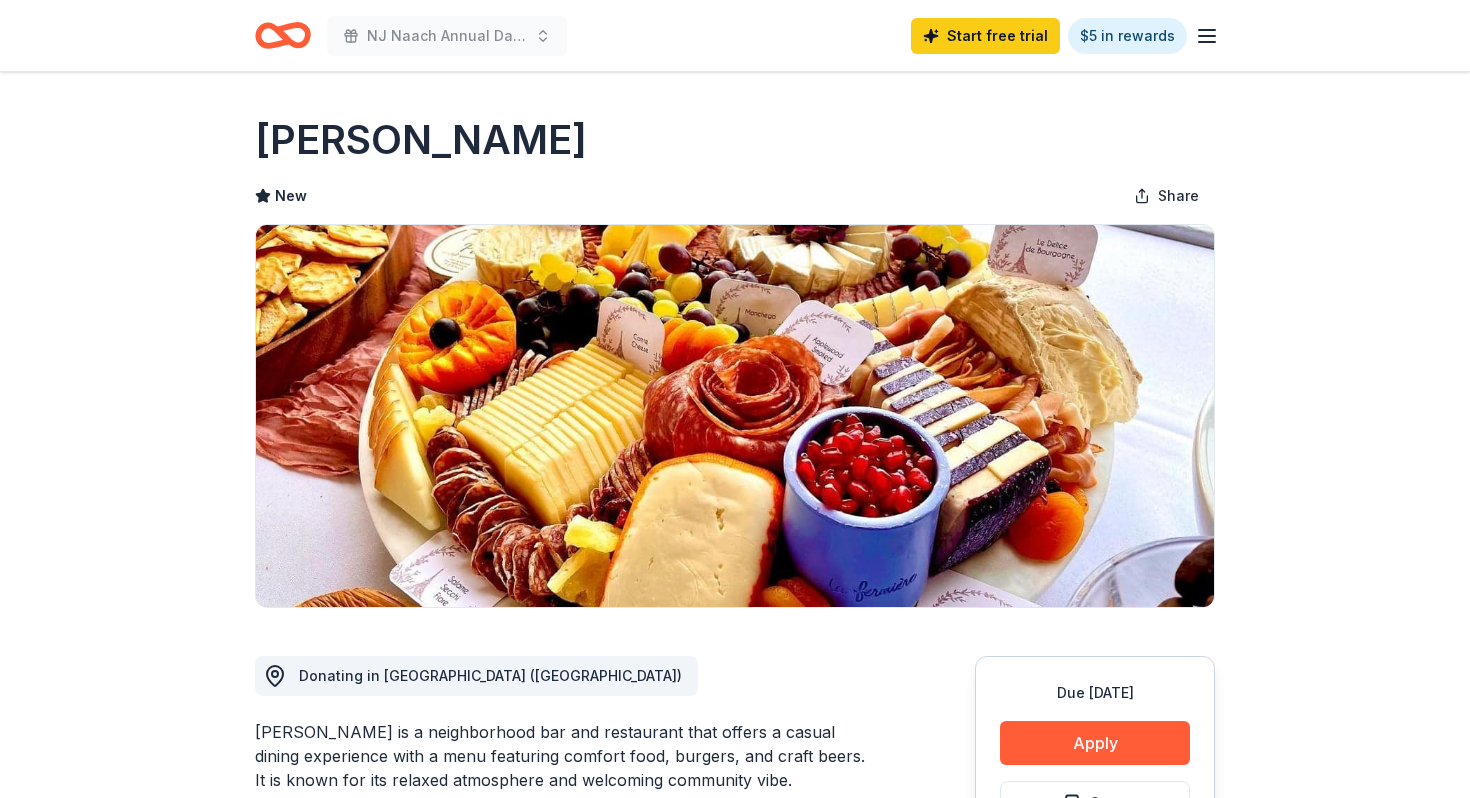 type 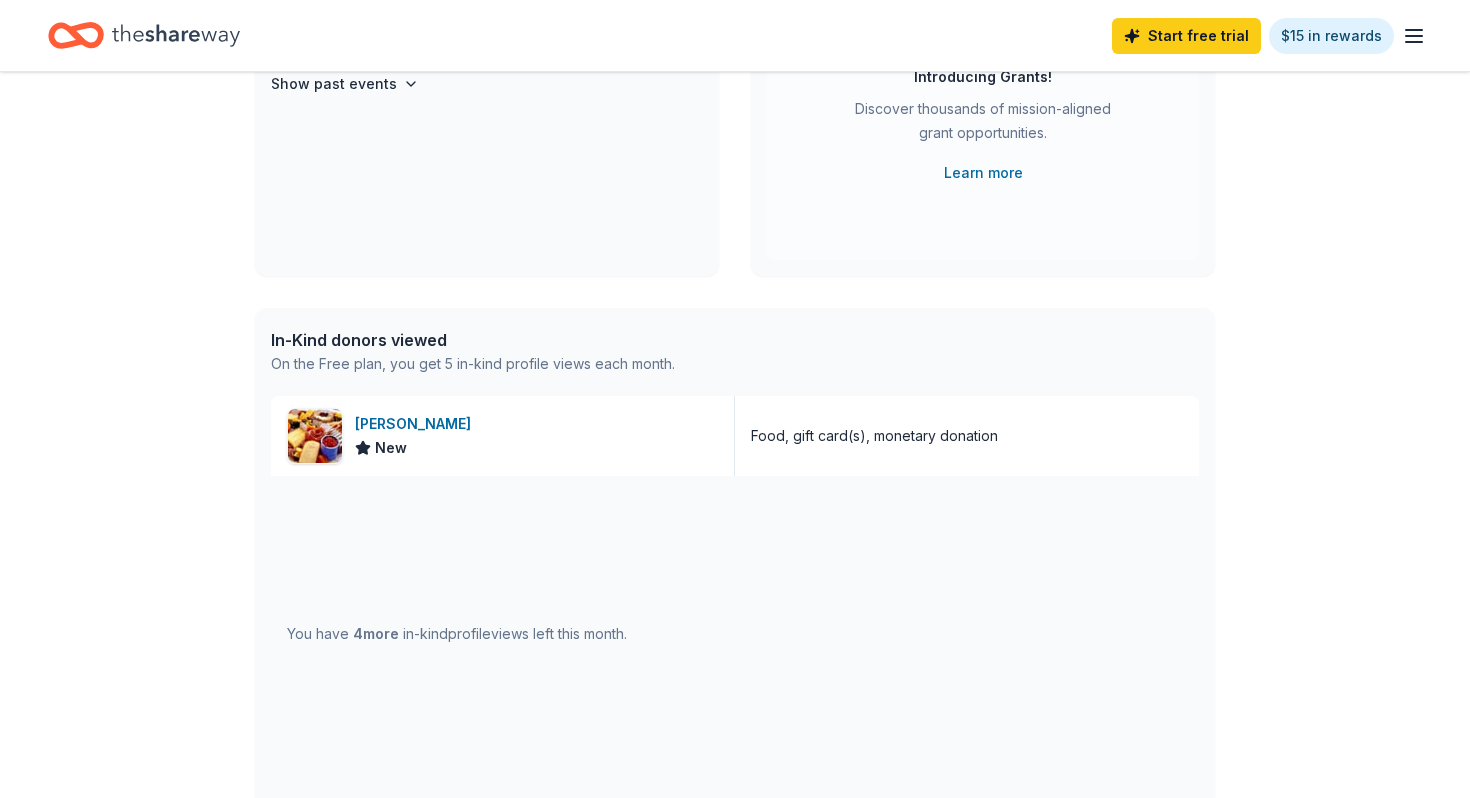 scroll, scrollTop: 0, scrollLeft: 0, axis: both 